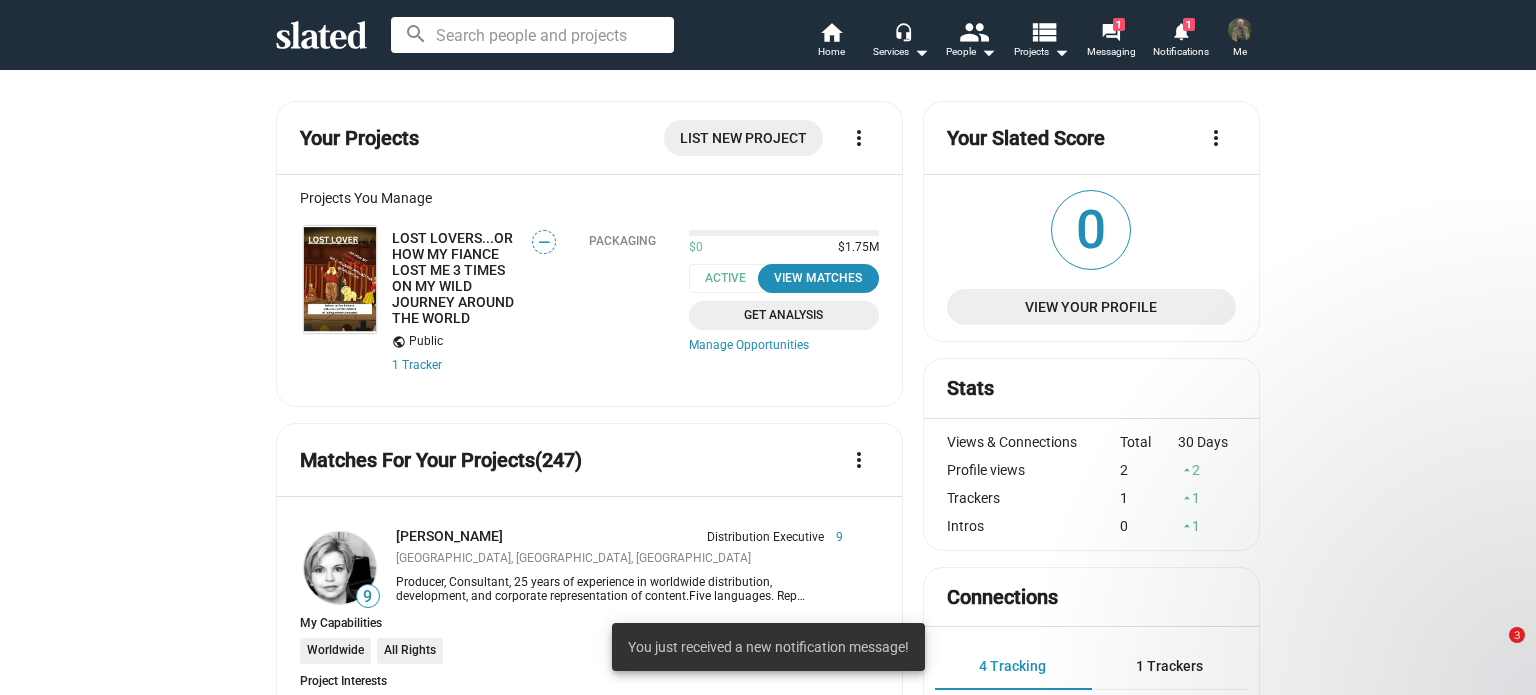 scroll, scrollTop: 0, scrollLeft: 0, axis: both 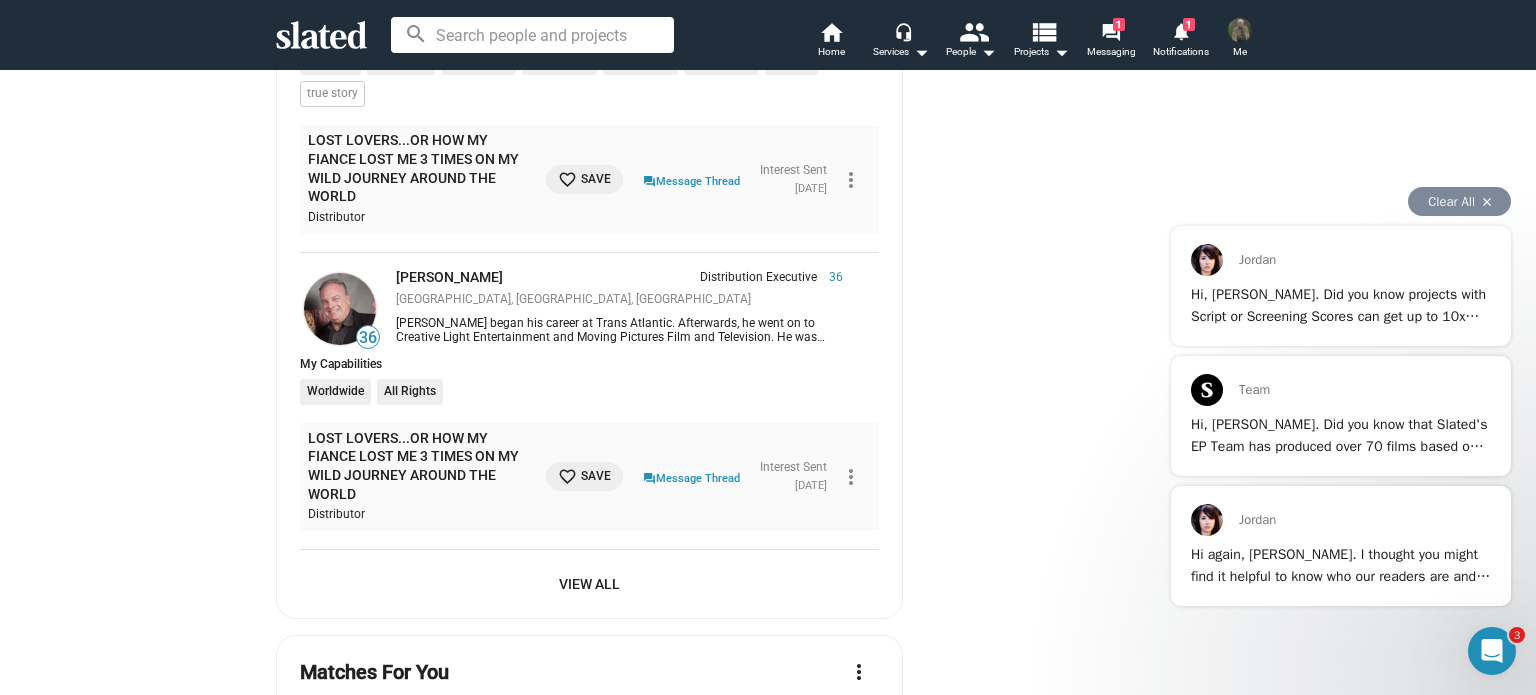 click on "Jordan" at bounding box center [1341, 520] 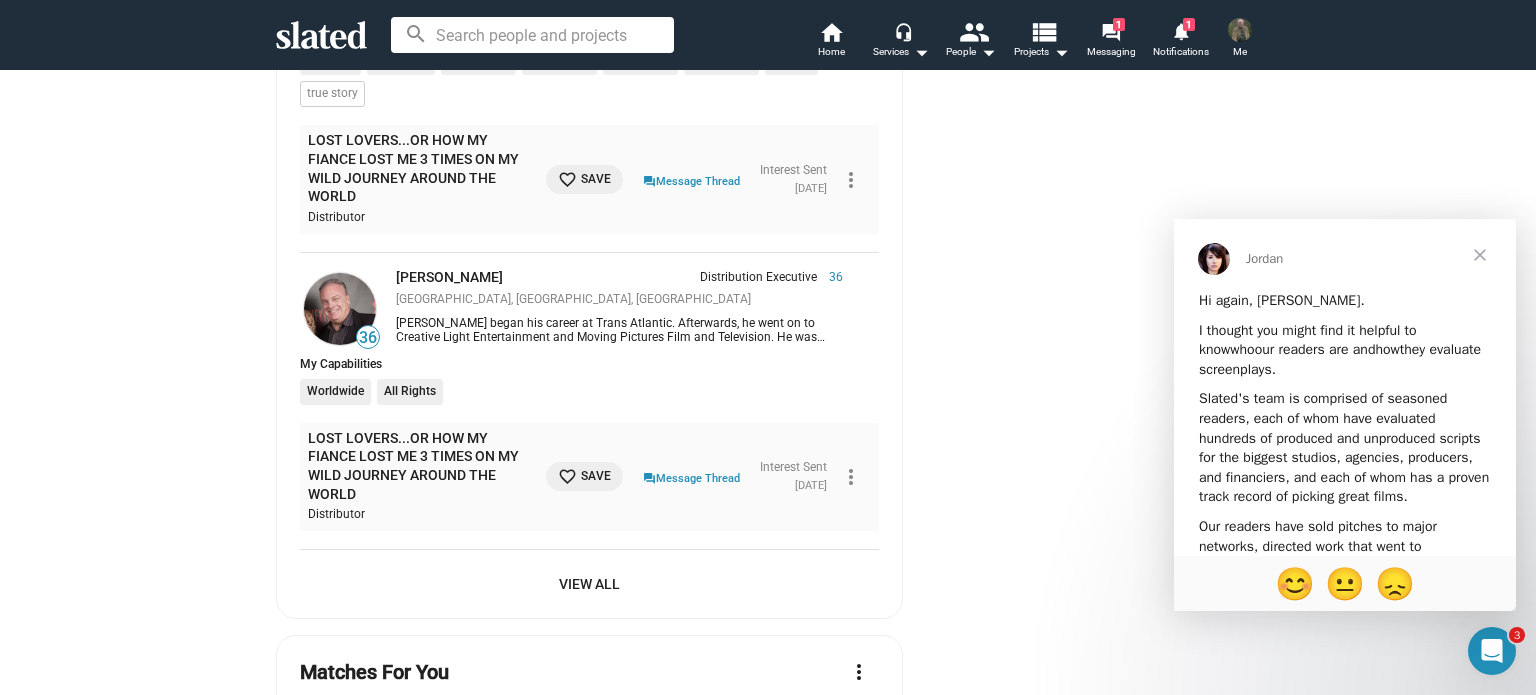 scroll, scrollTop: 0, scrollLeft: 0, axis: both 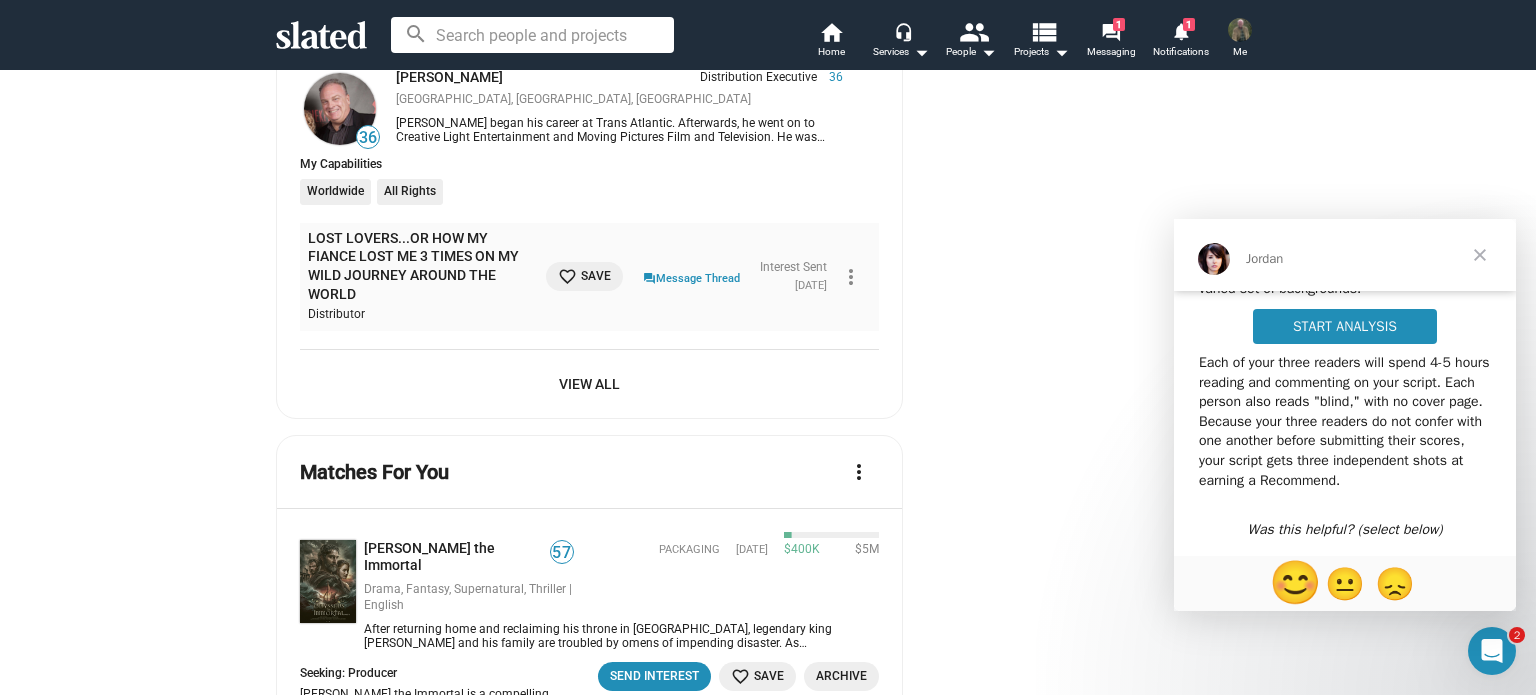 click on "😊" at bounding box center (1295, 583) 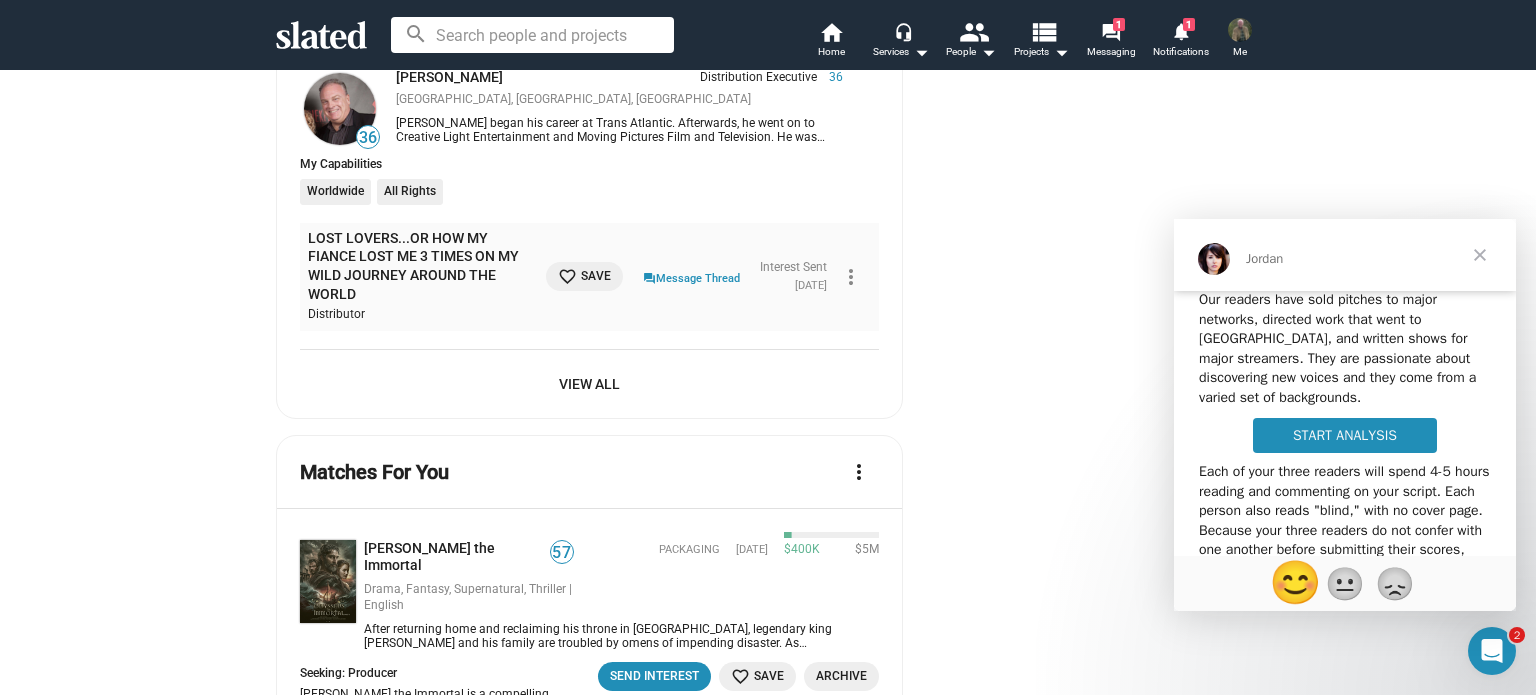 scroll, scrollTop: 376, scrollLeft: 0, axis: vertical 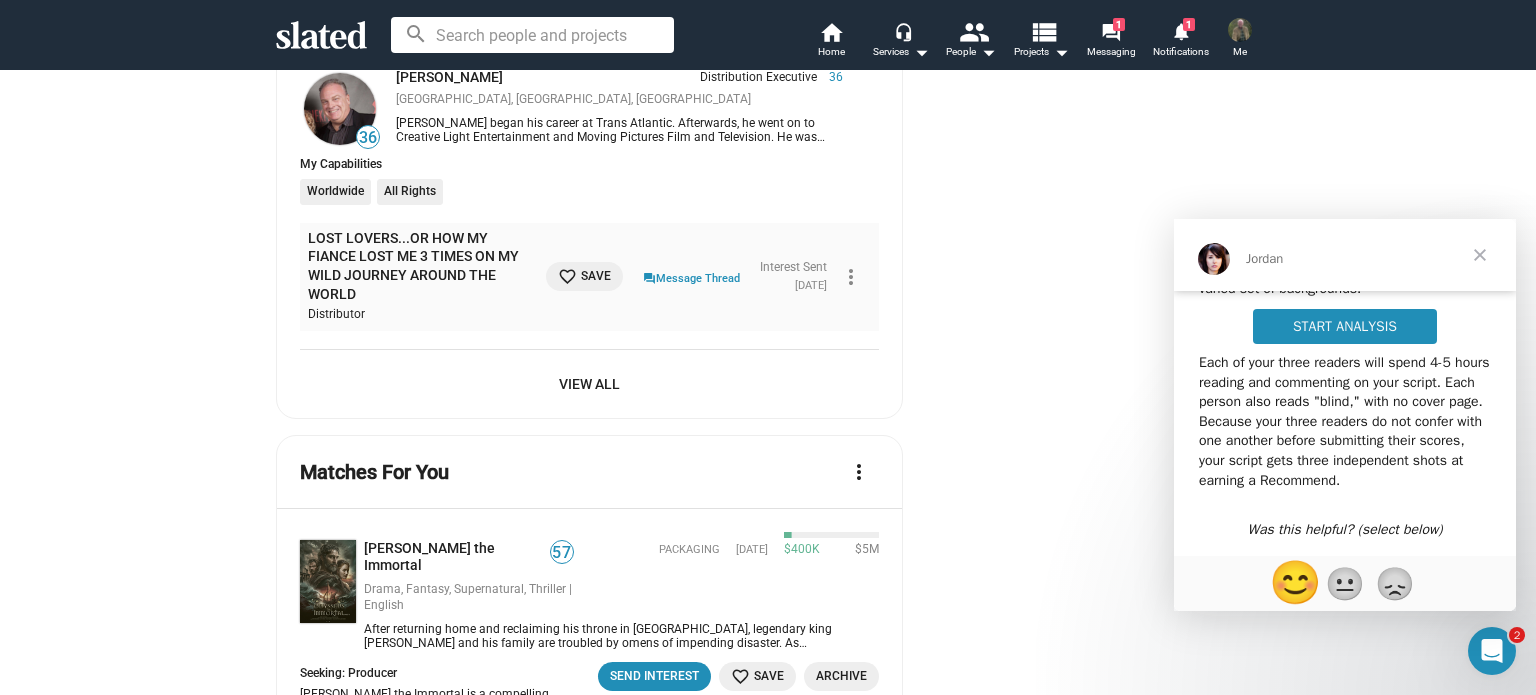 click on "​ Was this helpful? (select below)" at bounding box center [1345, 519] 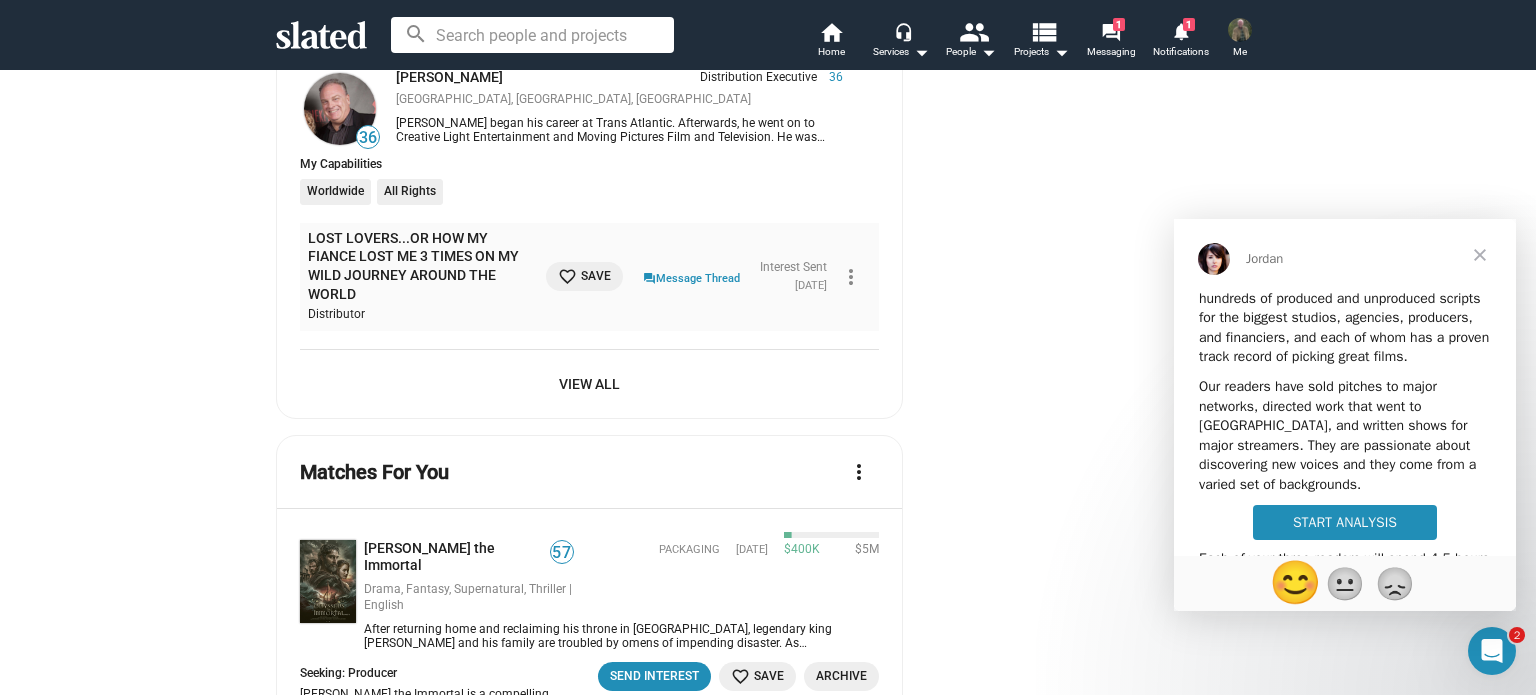 scroll, scrollTop: 0, scrollLeft: 0, axis: both 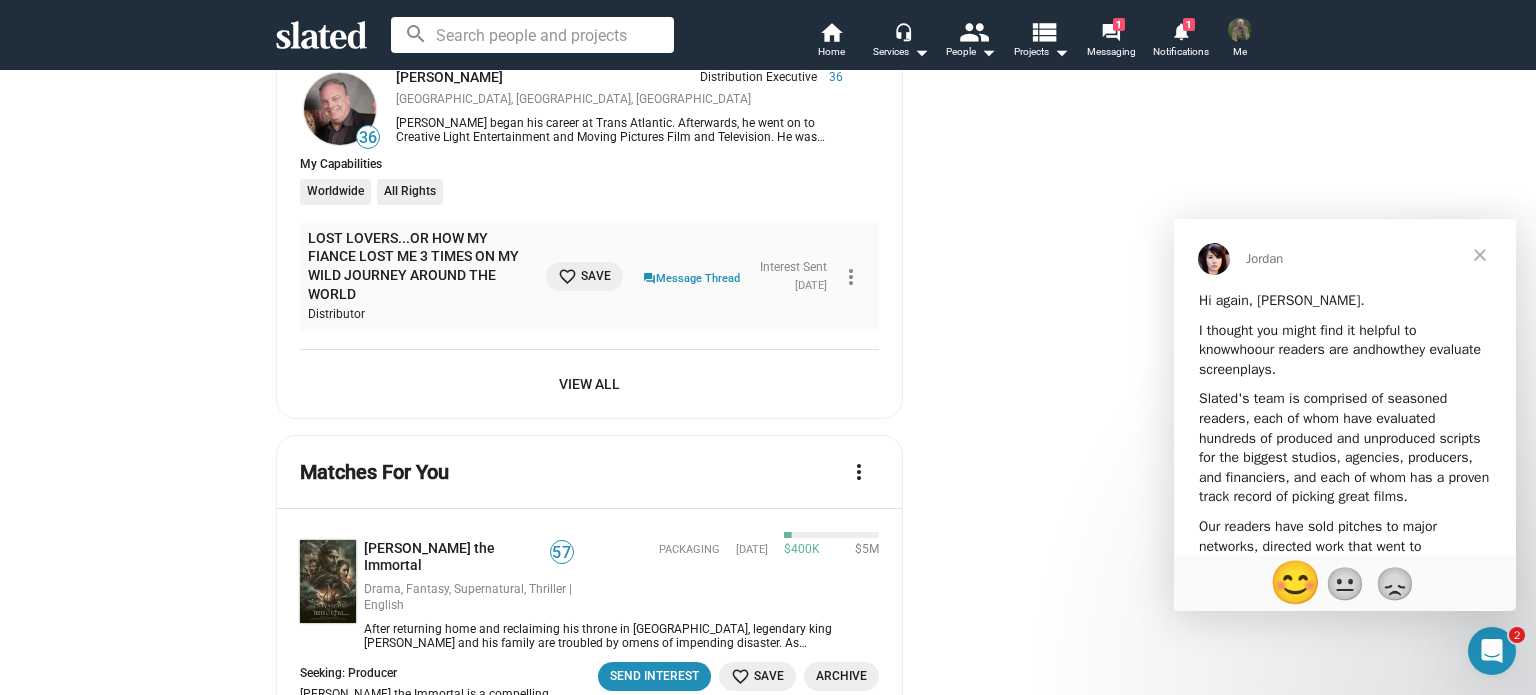 click at bounding box center [1480, 255] 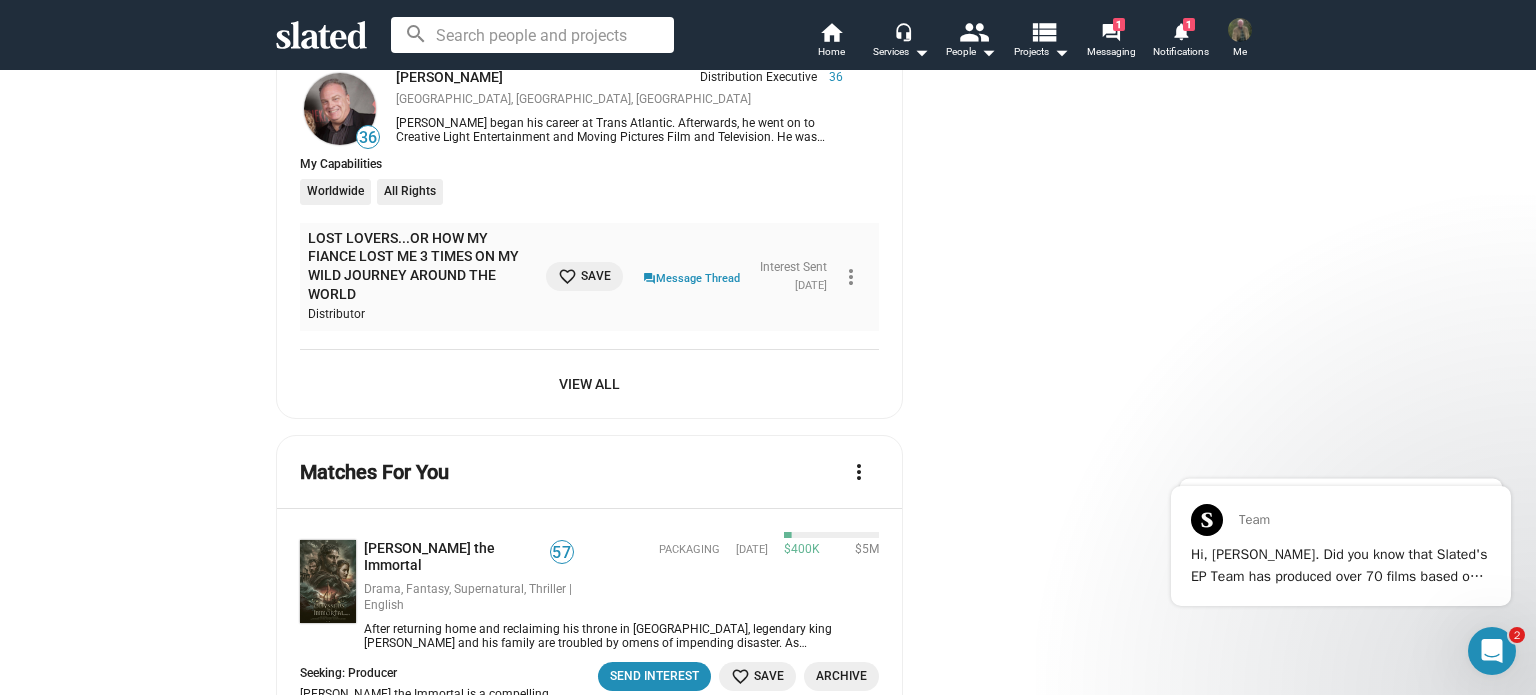 scroll, scrollTop: 0, scrollLeft: 0, axis: both 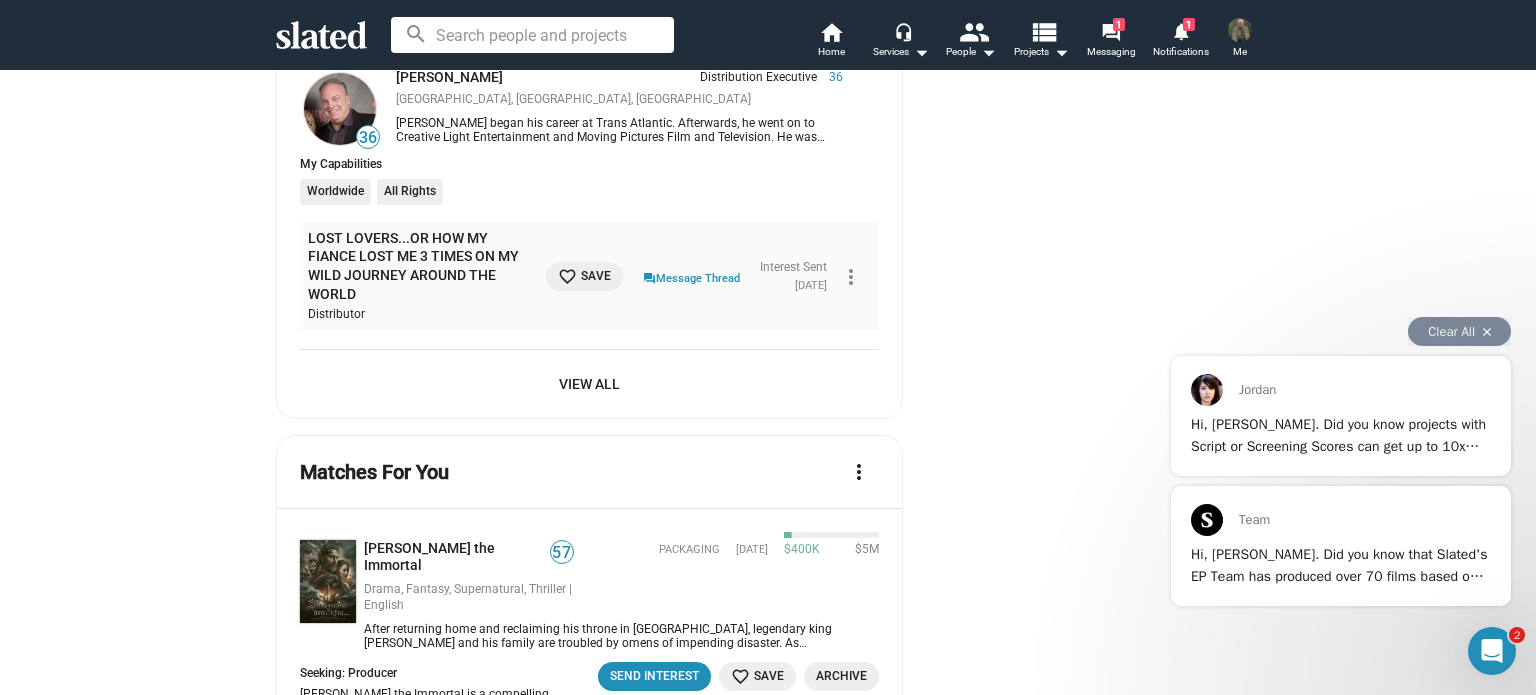 click on "Hi, [PERSON_NAME]. Did you know that Slated's EP Team has produced over 70 films based on their Script Scores and Financial Scores, including films starring [PERSON_NAME], [PERSON_NAME], and [PERSON_NAME]? Check out our recent success.   ​Was this helpful? (select below)" at bounding box center [1341, 620] 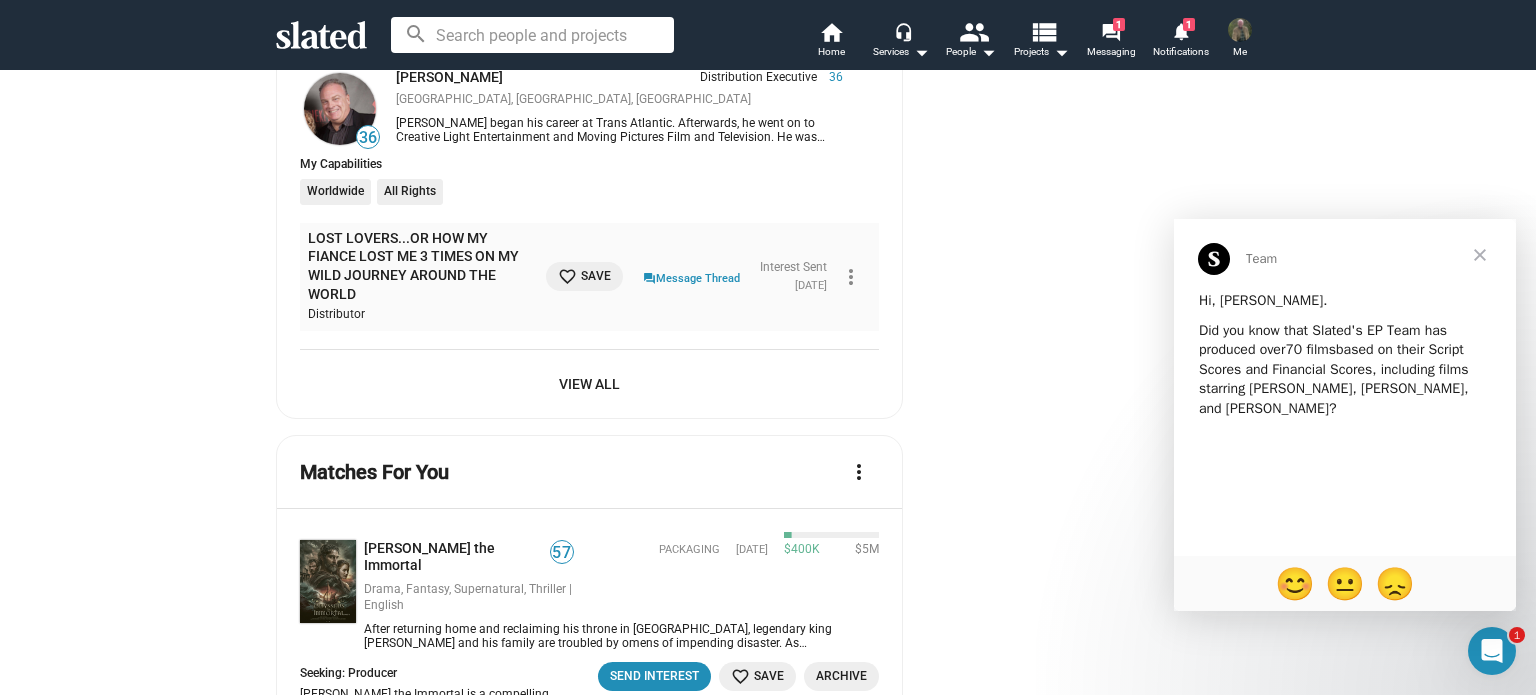 scroll, scrollTop: 0, scrollLeft: 0, axis: both 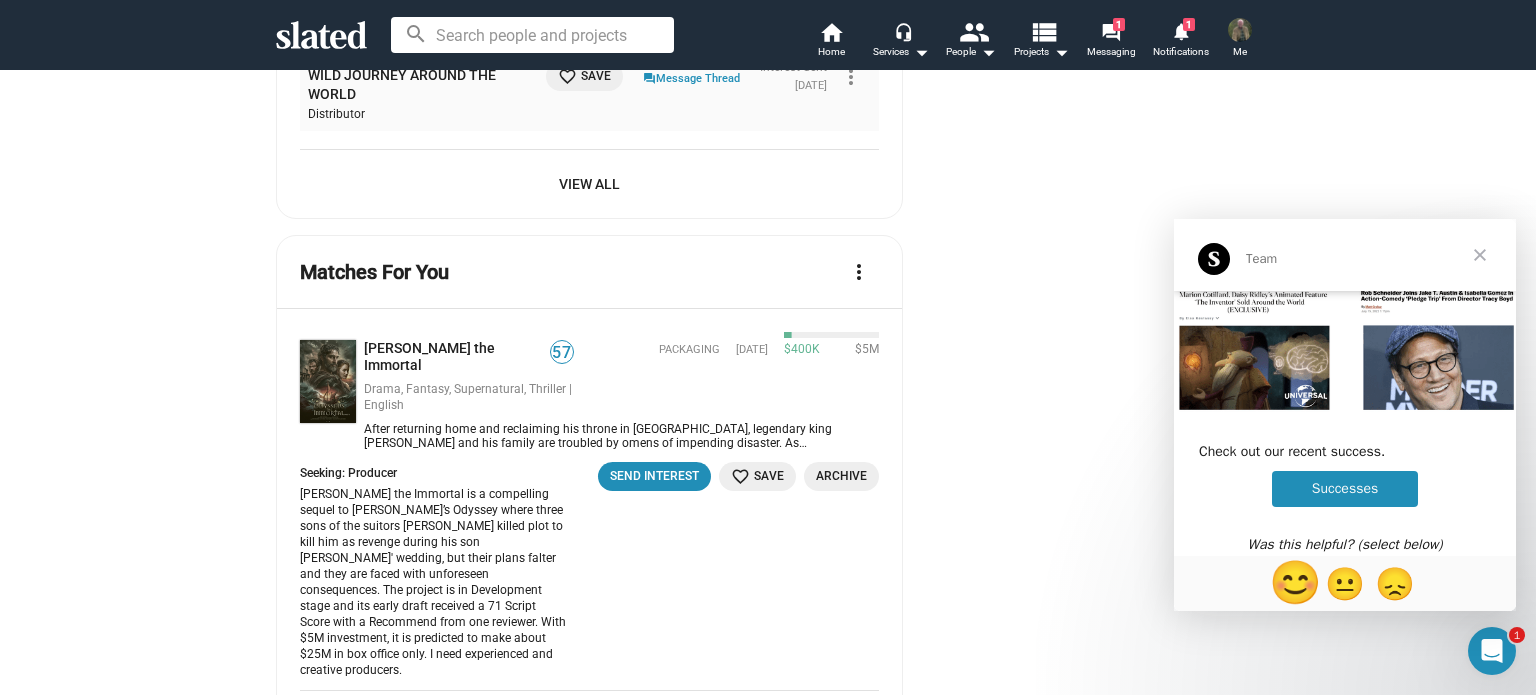 click on "😊" at bounding box center (1295, 583) 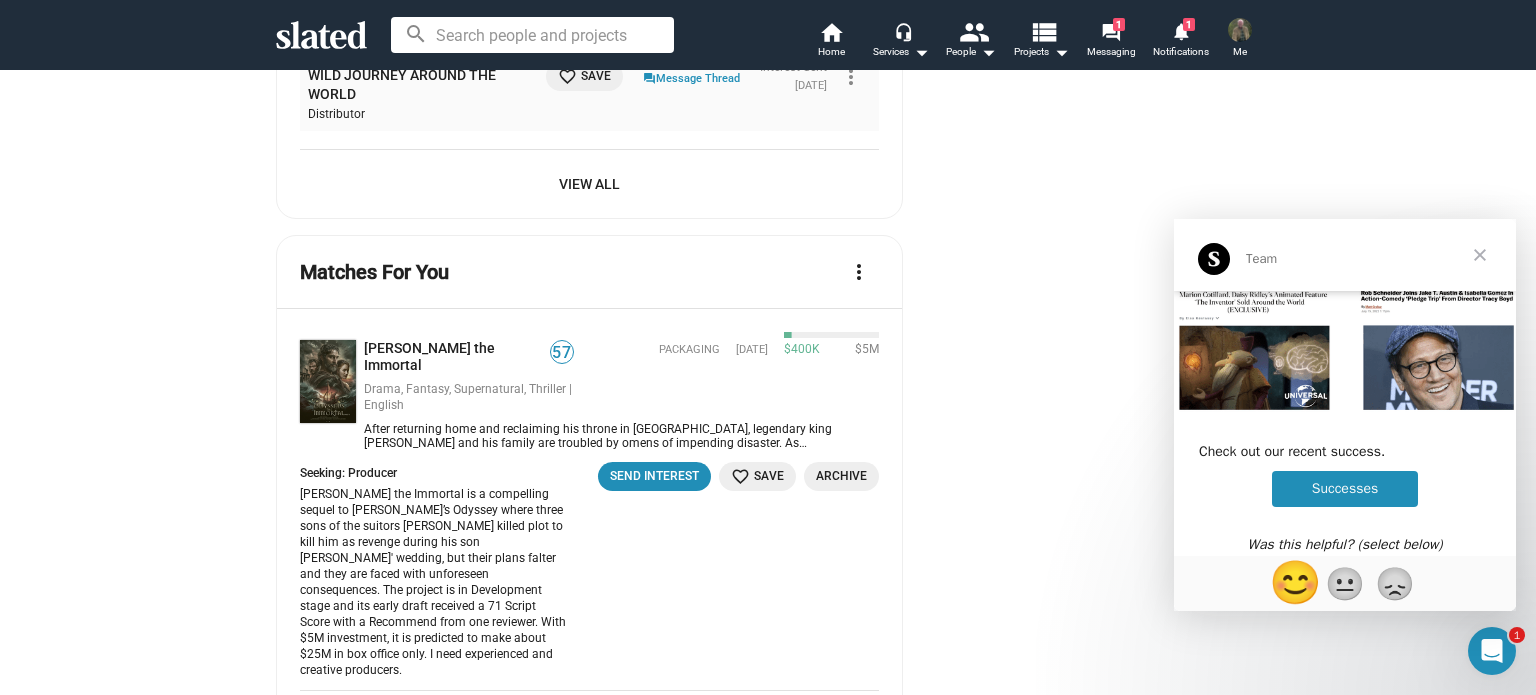 click at bounding box center [1480, 255] 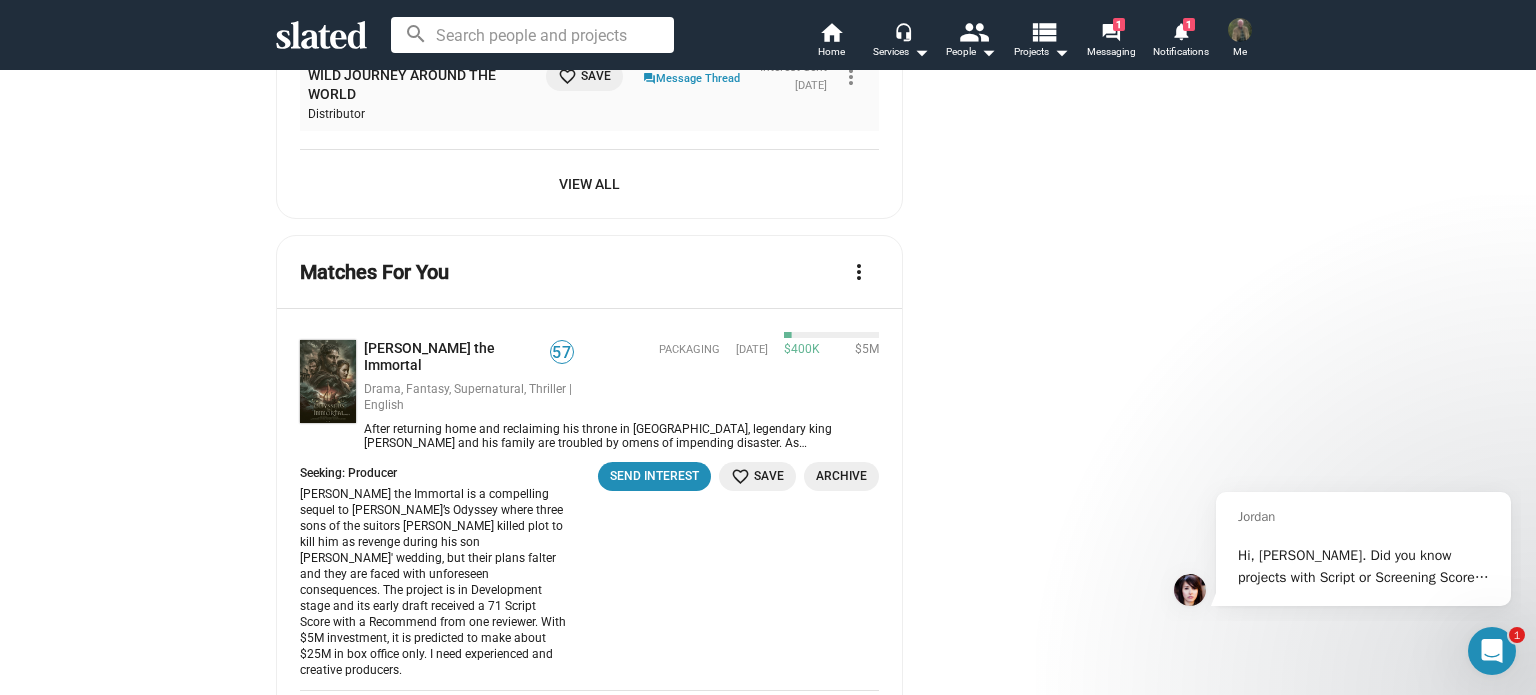 scroll, scrollTop: 0, scrollLeft: 0, axis: both 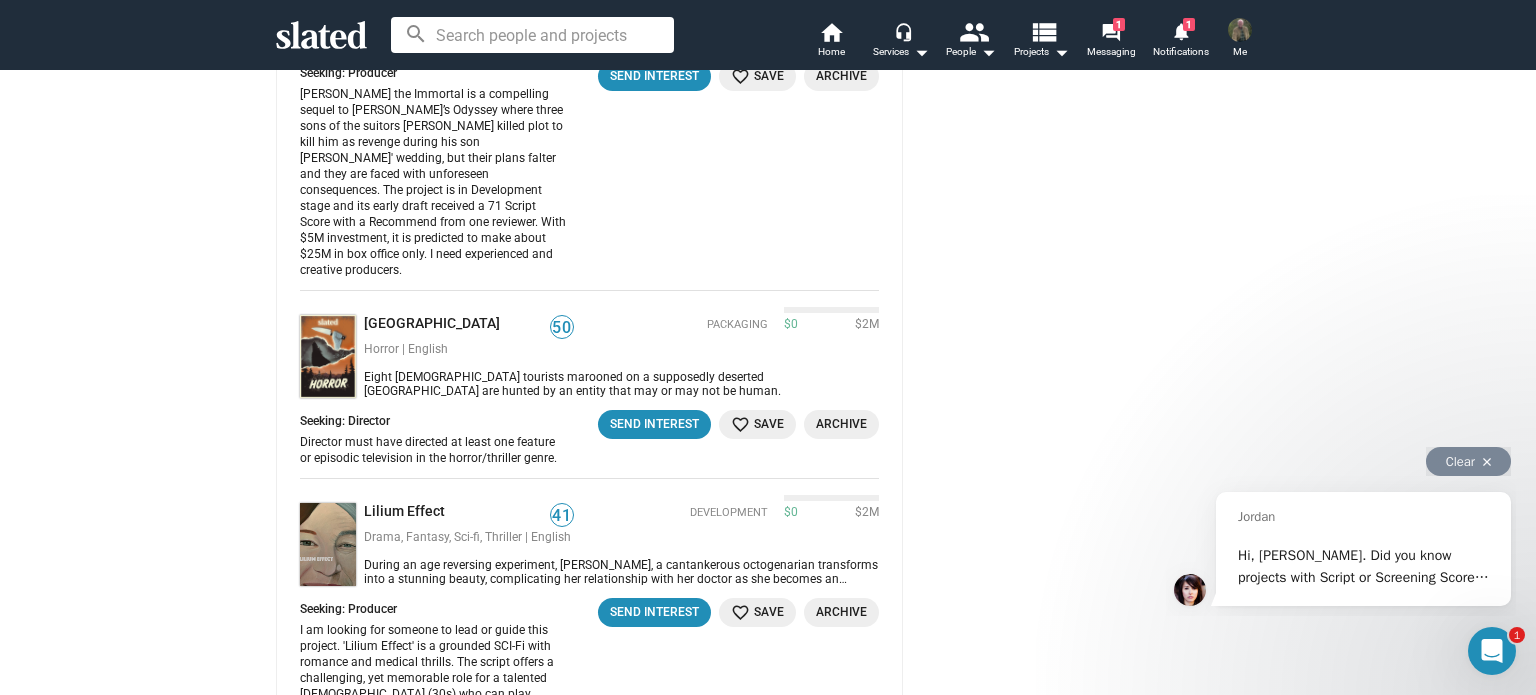 click on "Hi, [PERSON_NAME]. Did you know projects with Script or Screening Scores can get up to 10x more matches?   That's because most high value Slated members prefer vetted material.    All you need is a feature screenplay to submit.    Every submission gets:  10+ pages of detailed notes, 18+ hours of attention, 100 point Script Score, 3 Independent coverages from pro readers, Ability to send 5X more messages per 24 hours Projects that score well may get added benefits: 😎 70+ Scores get more matches, 75+ scores are considered for EP Services, 75+ Scores are 4-5X more likely to be Fresh on Rotten Tomatoes Submit with just a few clicks.   All Script Analysis is confidential by default. You can submit more than once and only show your highest score.    Click to learn more or reply directly to this message with any questions." at bounding box center [1363, 563] 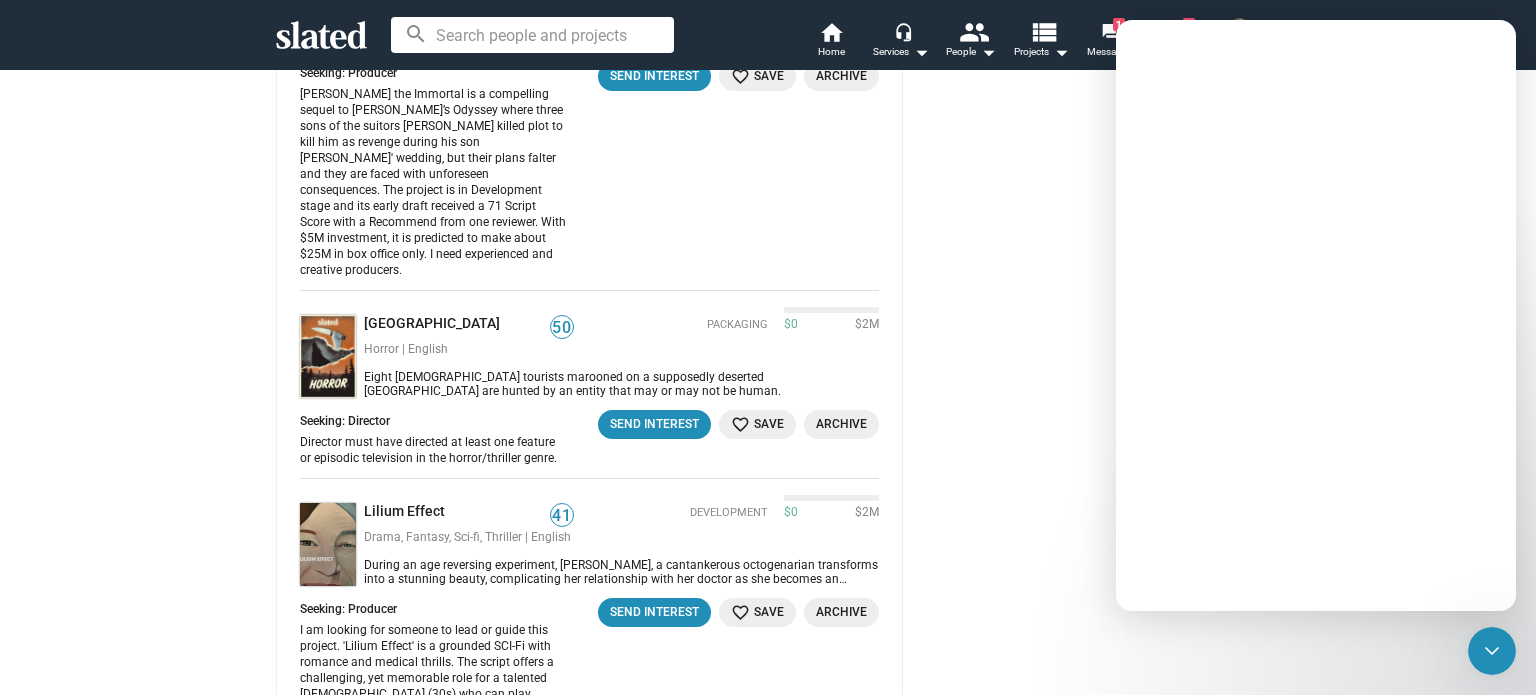 scroll, scrollTop: 0, scrollLeft: 0, axis: both 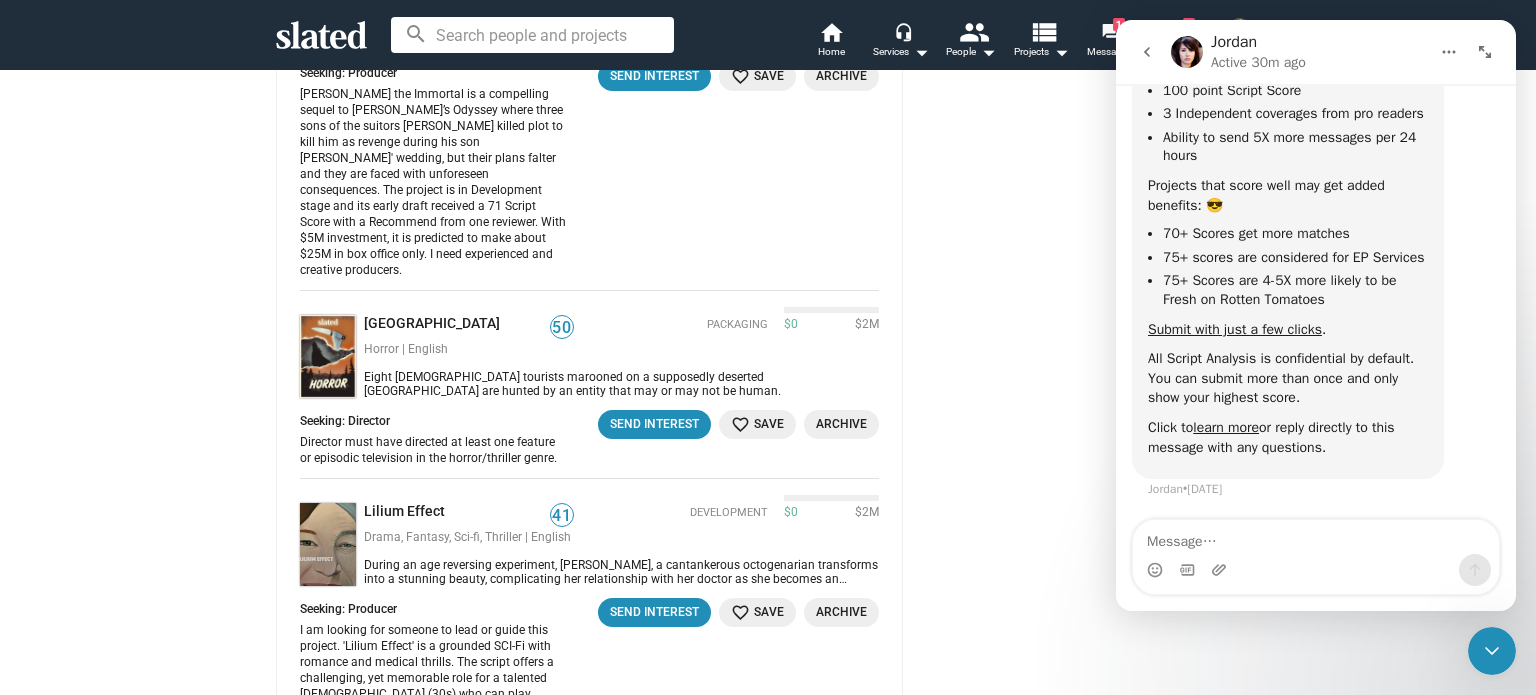 click at bounding box center [1316, 537] 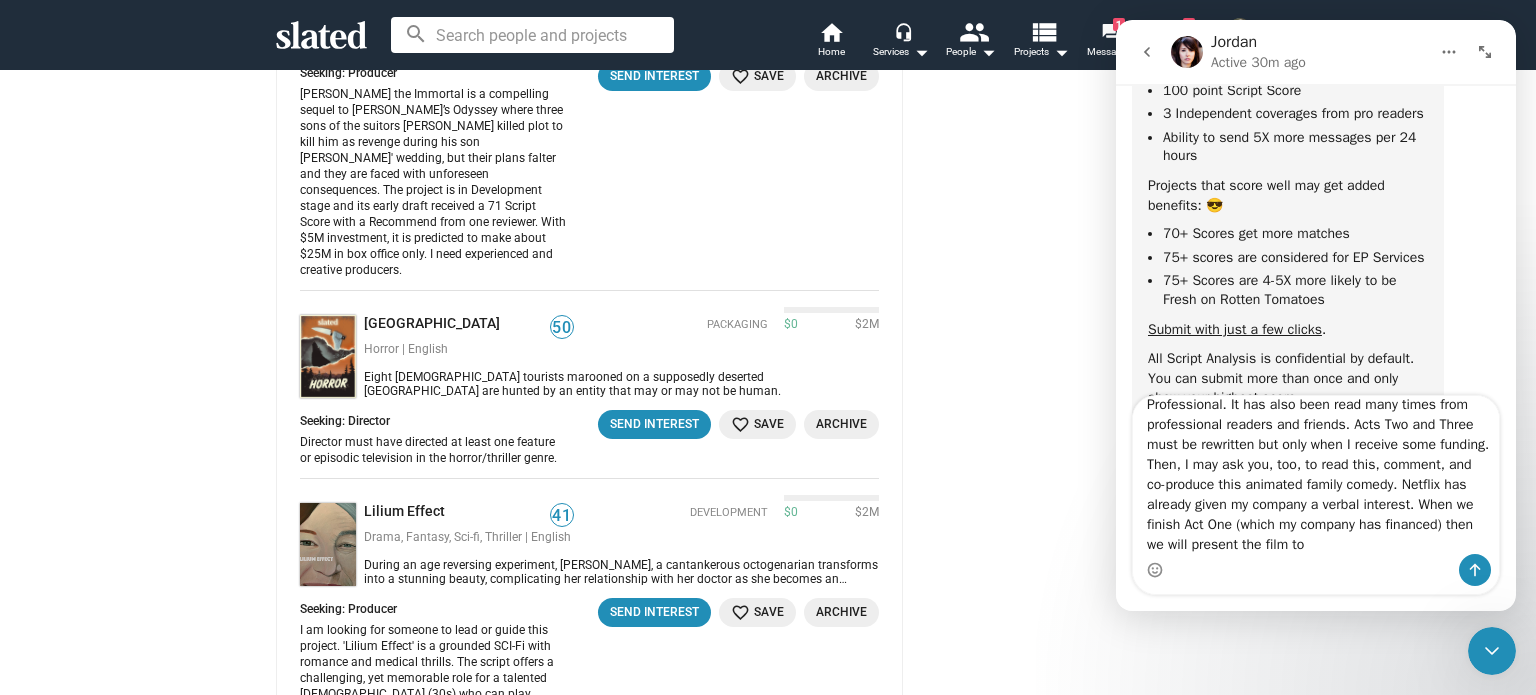 scroll, scrollTop: 73, scrollLeft: 0, axis: vertical 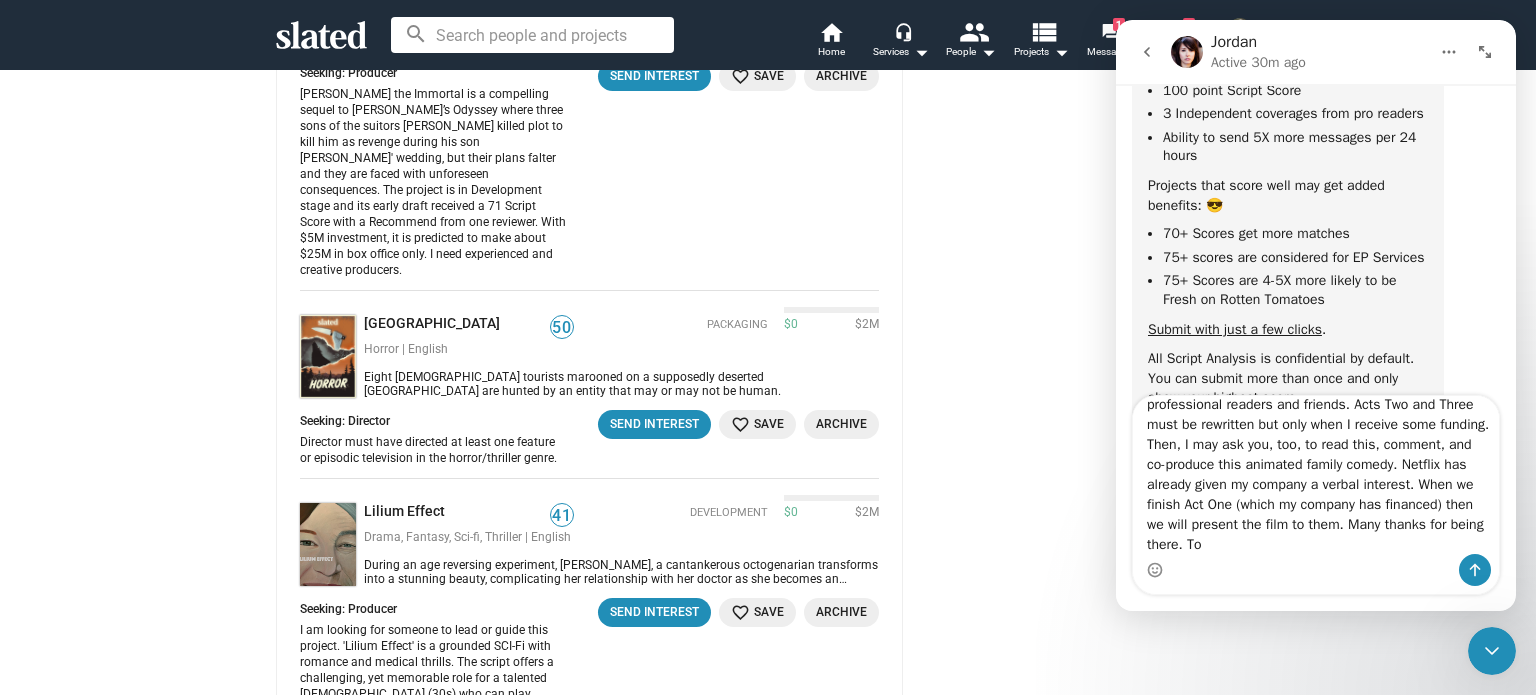 type on "Hi all at Slated. This MAY be something I want to do. However, I've already had this screenplay edited by a Professional. It has also been read many times from professional readers and friends. Acts Two and Three must be rewritten but only when I receive some funding. Then, I may ask you, too, to read this, comment, and co-produce this animated family comedy. Netflix has already given my company a verbal interest. When we finish Act One (which my company has financed) then we will present the film to them. Many thanks for being there. [PERSON_NAME]" 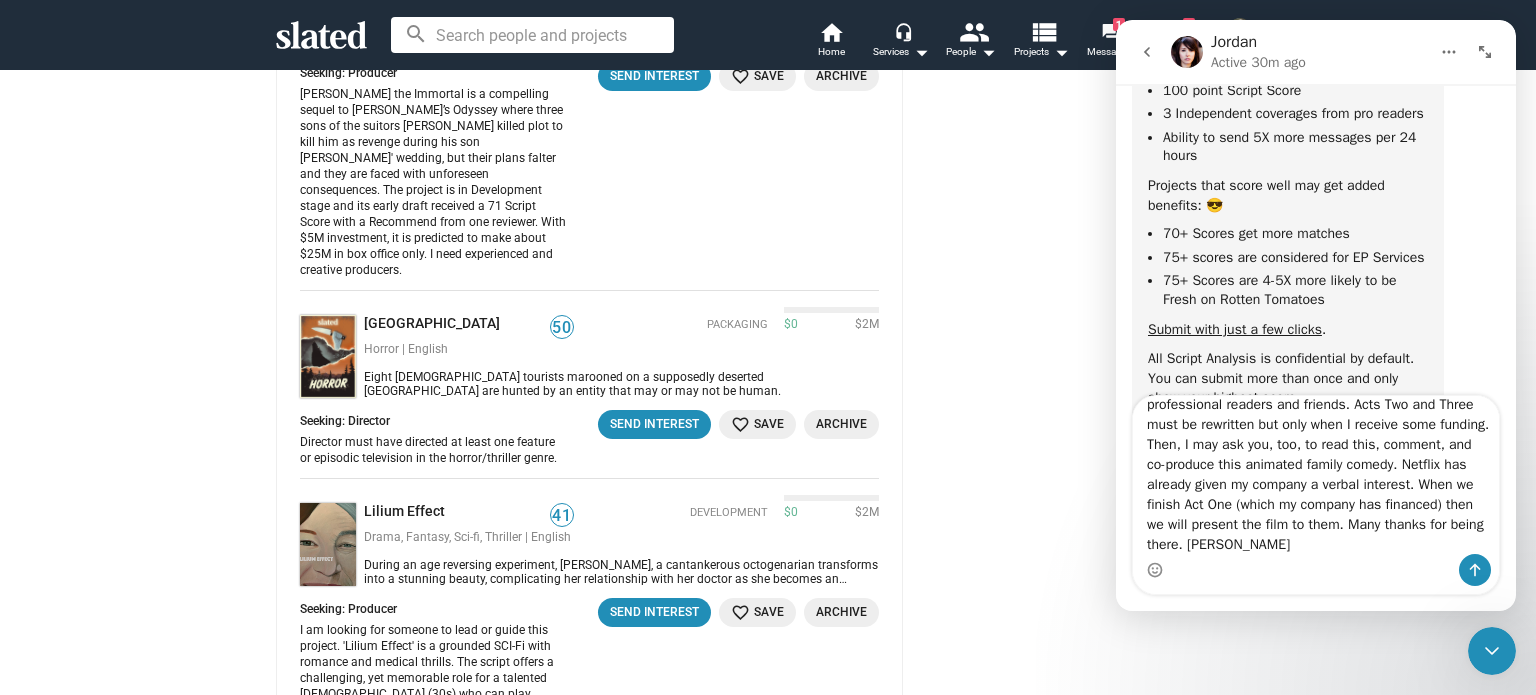 type 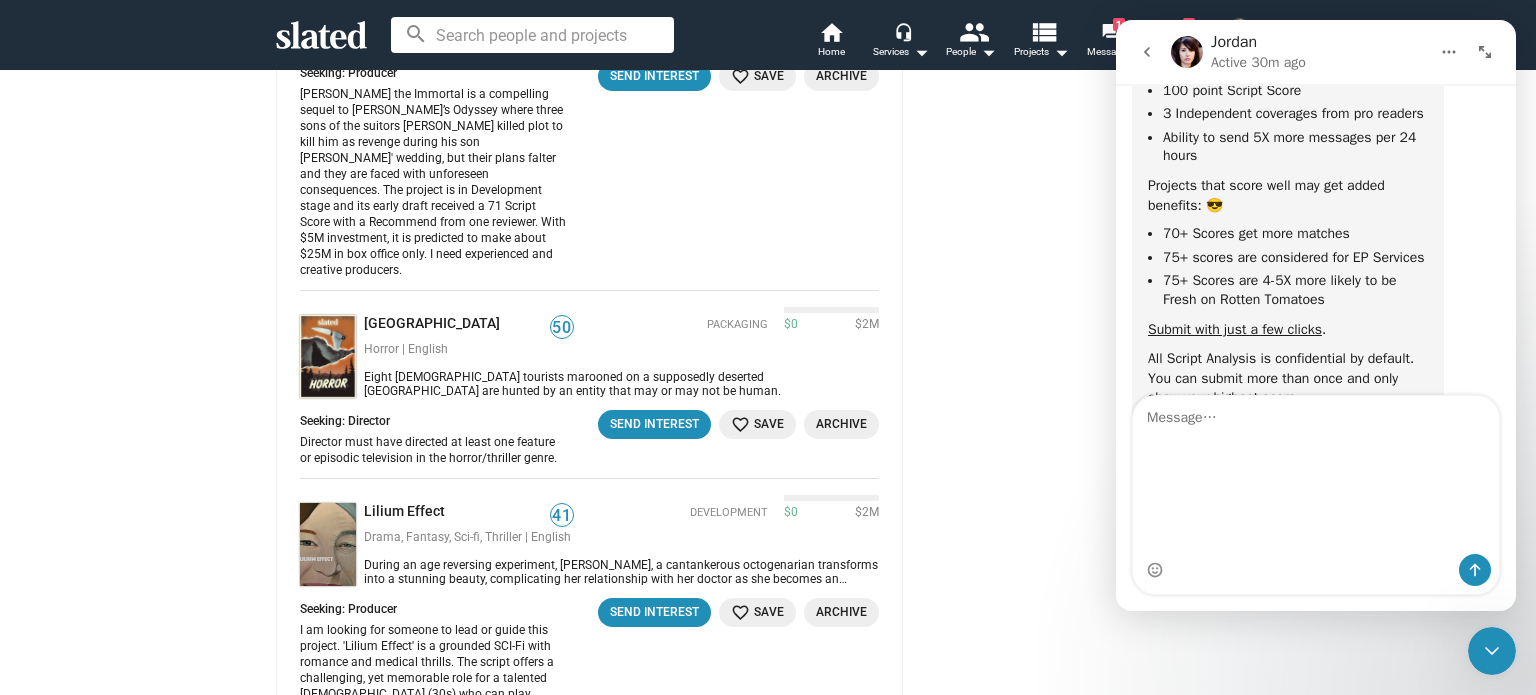 scroll, scrollTop: 0, scrollLeft: 0, axis: both 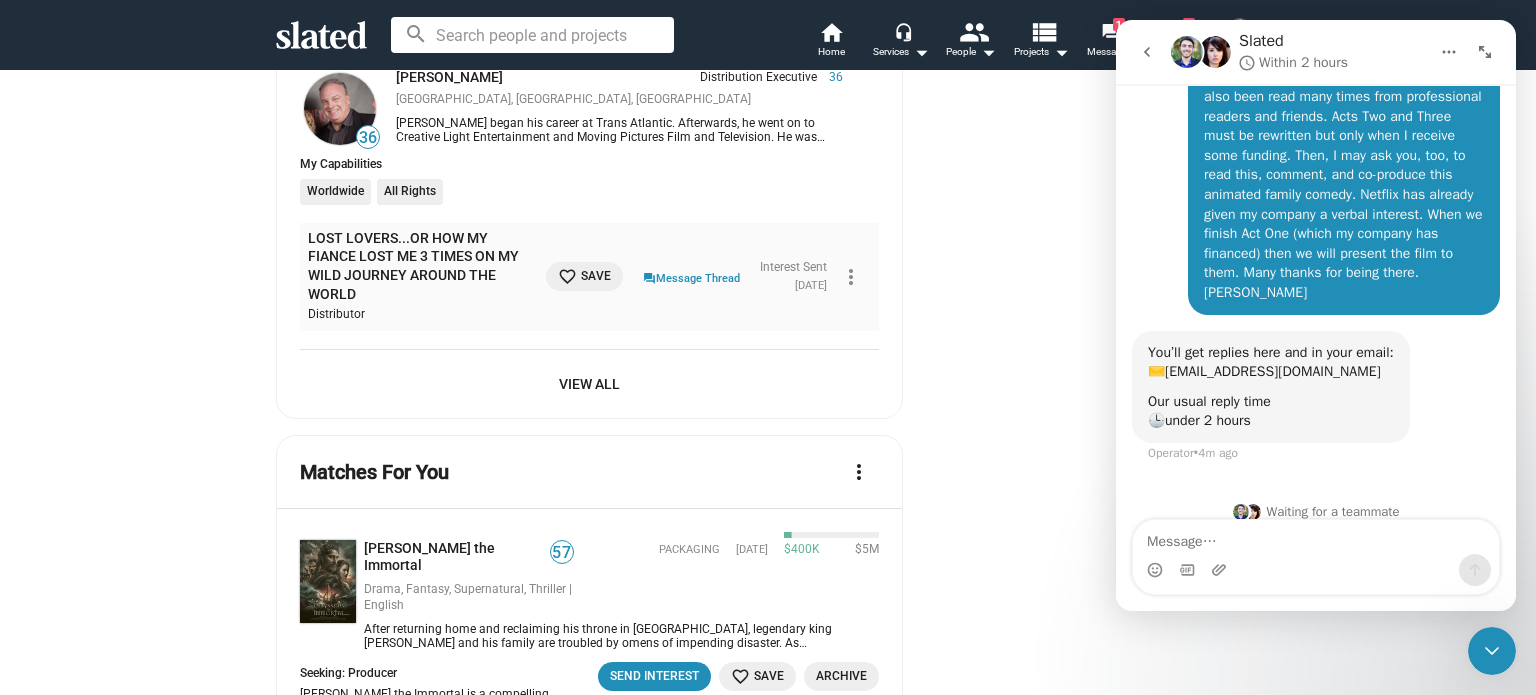 click on "View All" 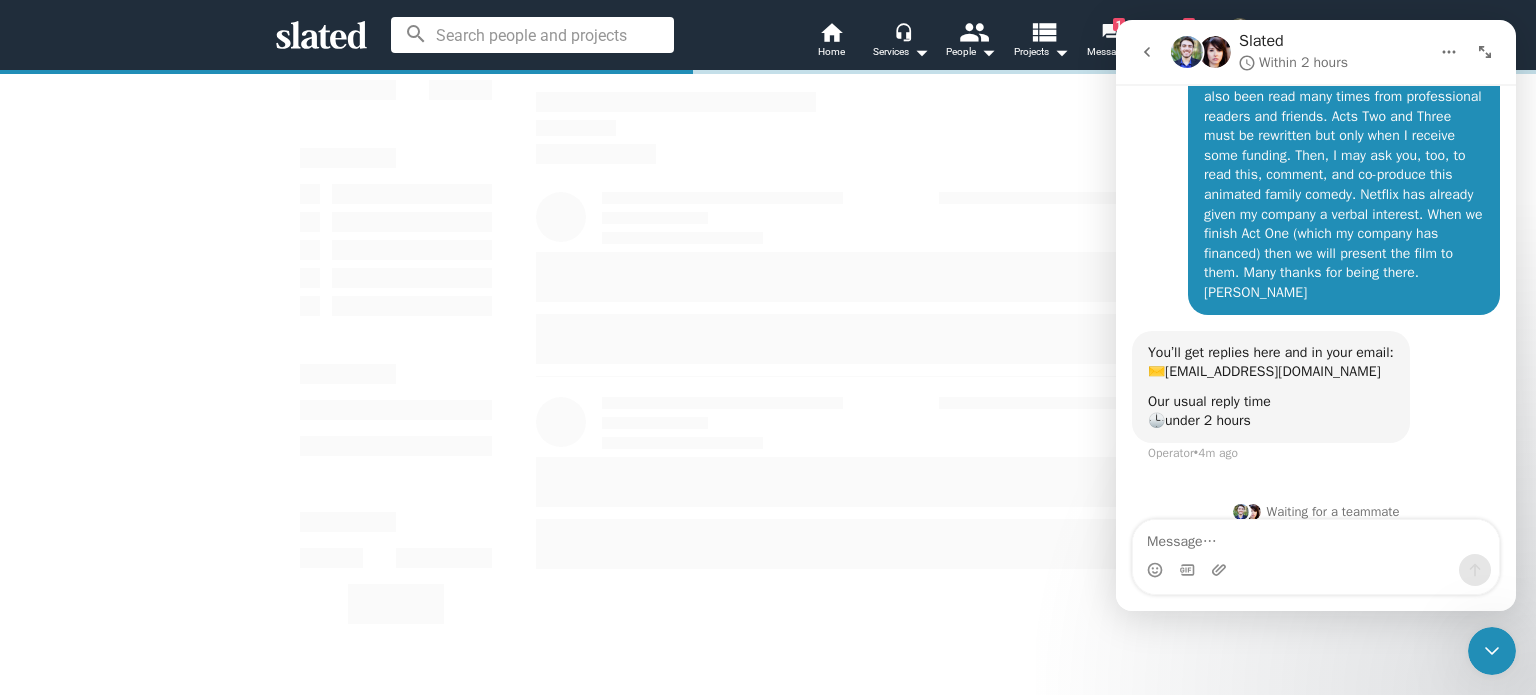 scroll, scrollTop: 0, scrollLeft: 0, axis: both 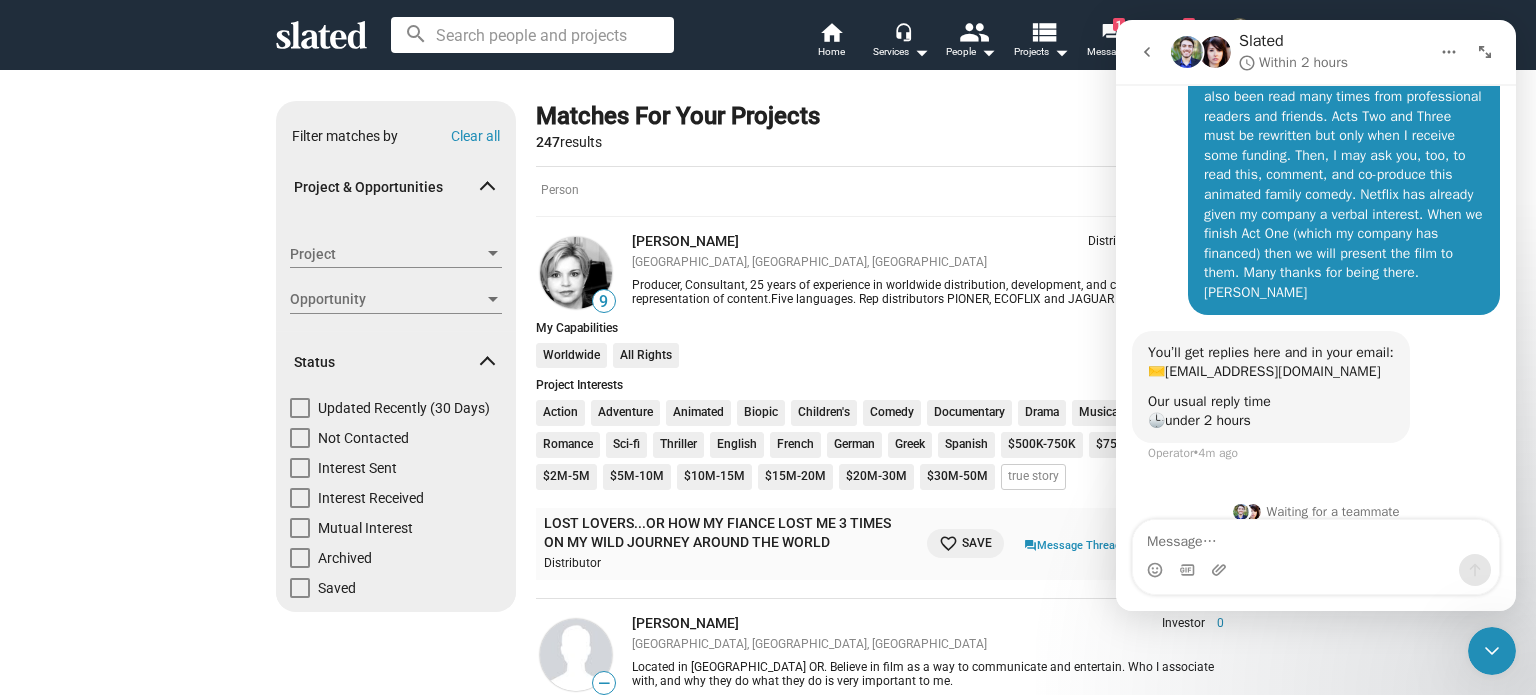 click 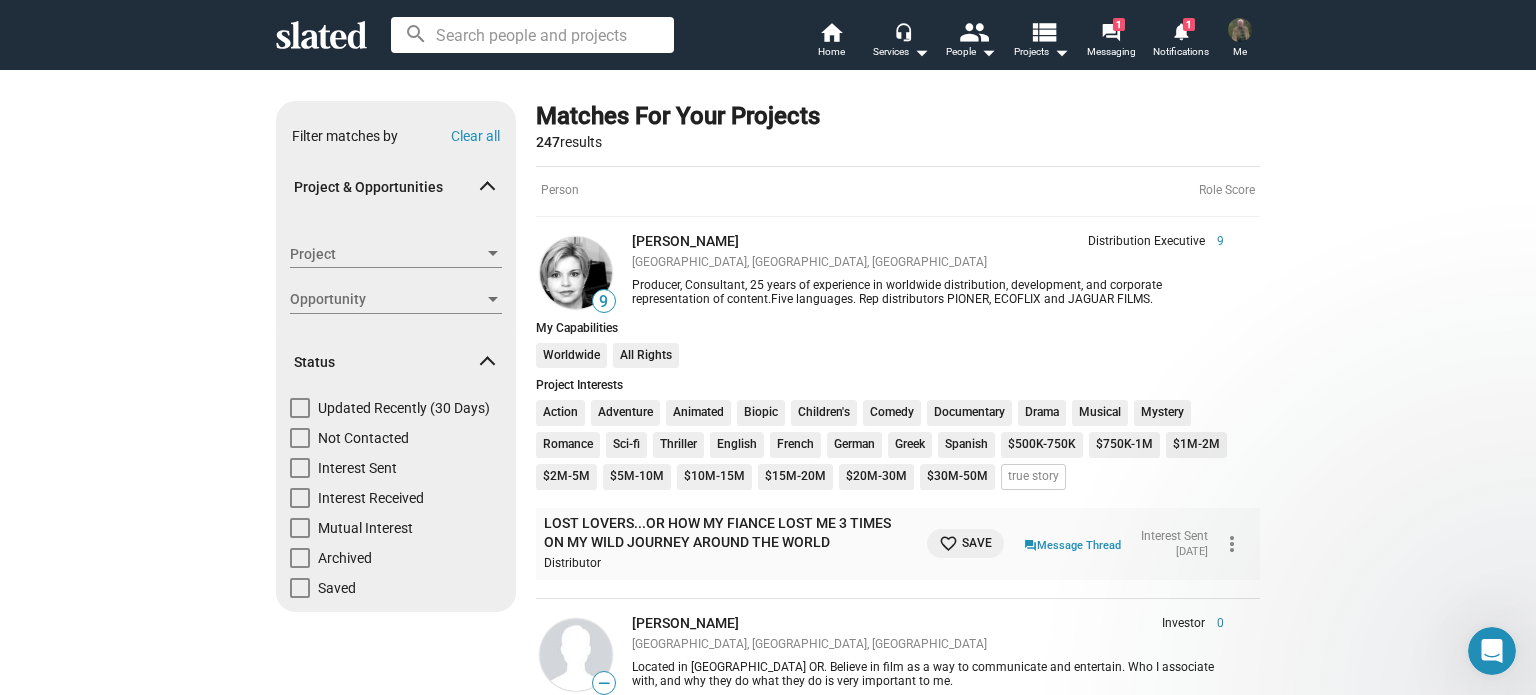 scroll, scrollTop: 0, scrollLeft: 0, axis: both 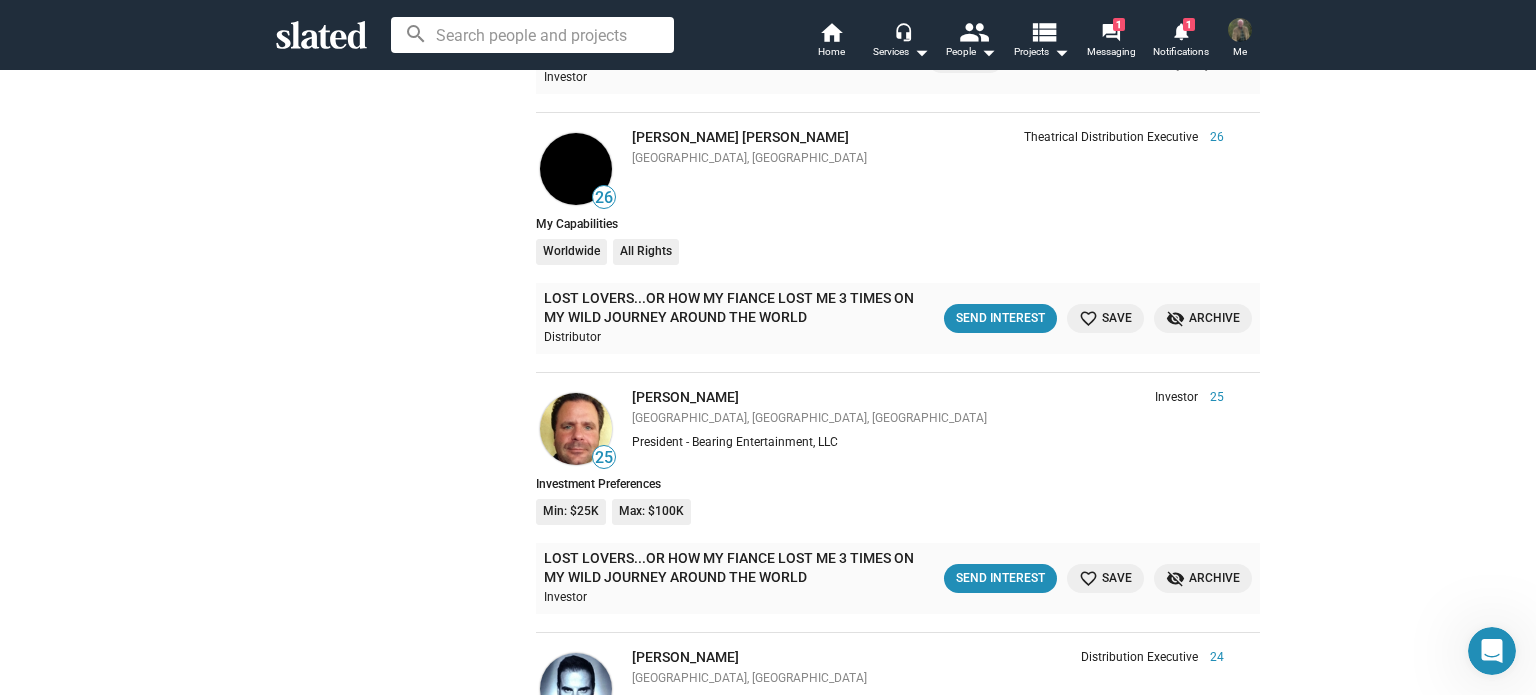 click on "Show filters Filter matches by Clear all Project & Opportunities Project Project Opportunity Opportunity Status   Updated Recently (30 Days)   Not Contacted   Interest Sent   Interest Received   Mutual Interest   Archived   Saved" 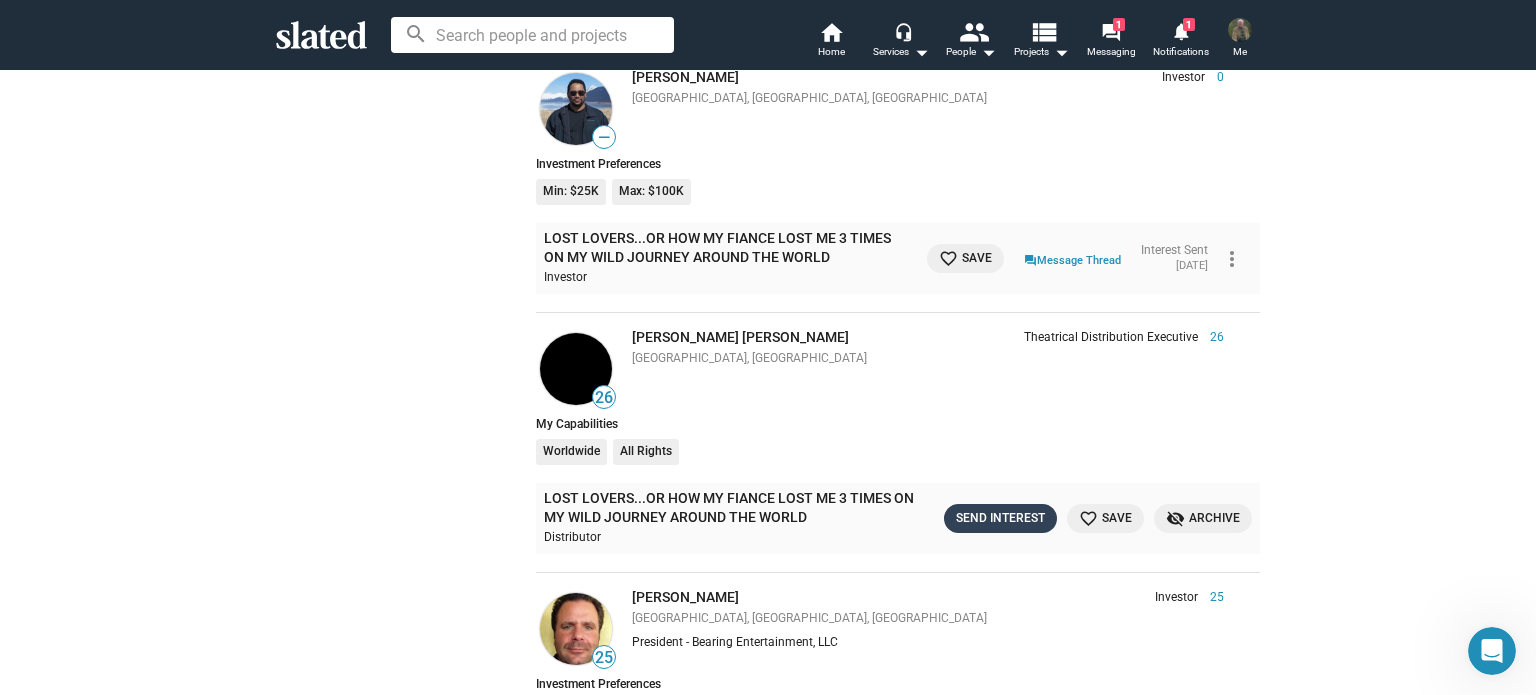 click on "Send Interest" 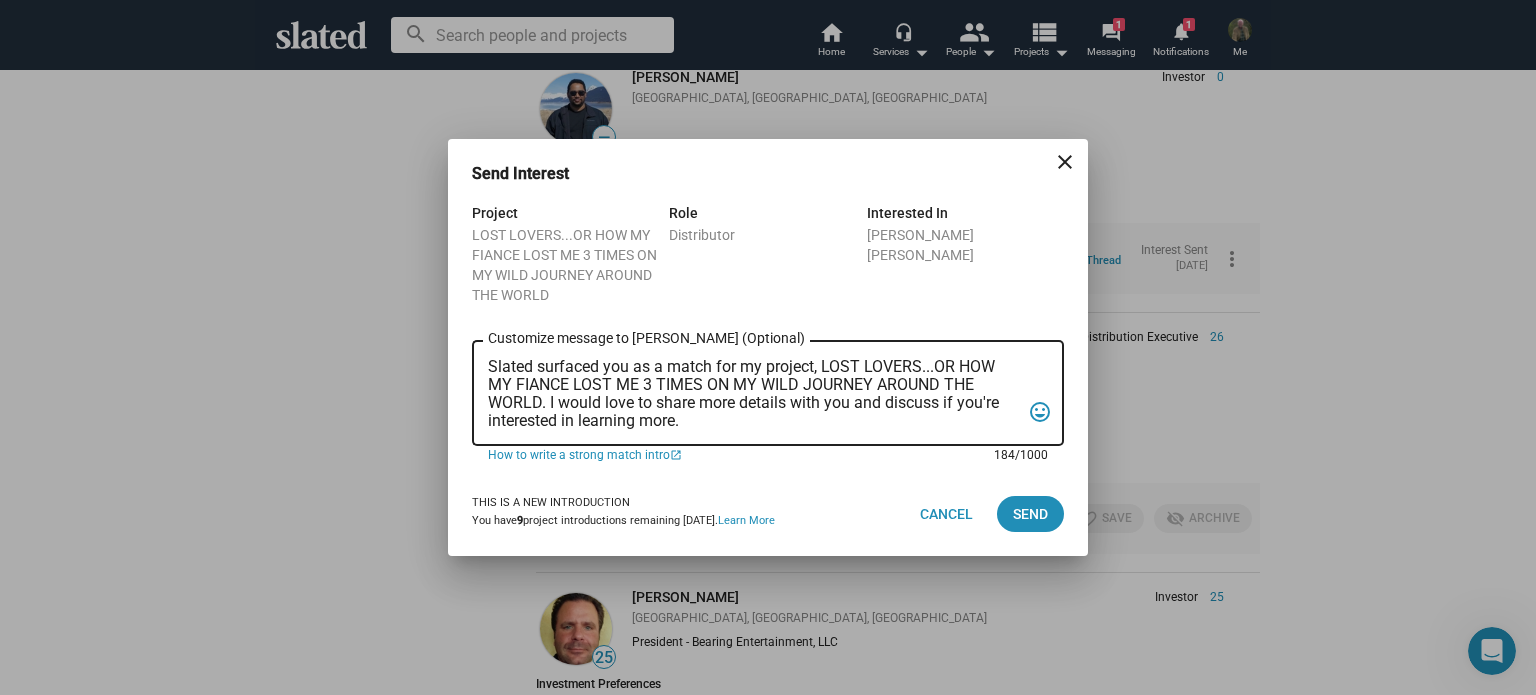 drag, startPoint x: 749, startPoint y: 418, endPoint x: 478, endPoint y: 358, distance: 277.5626 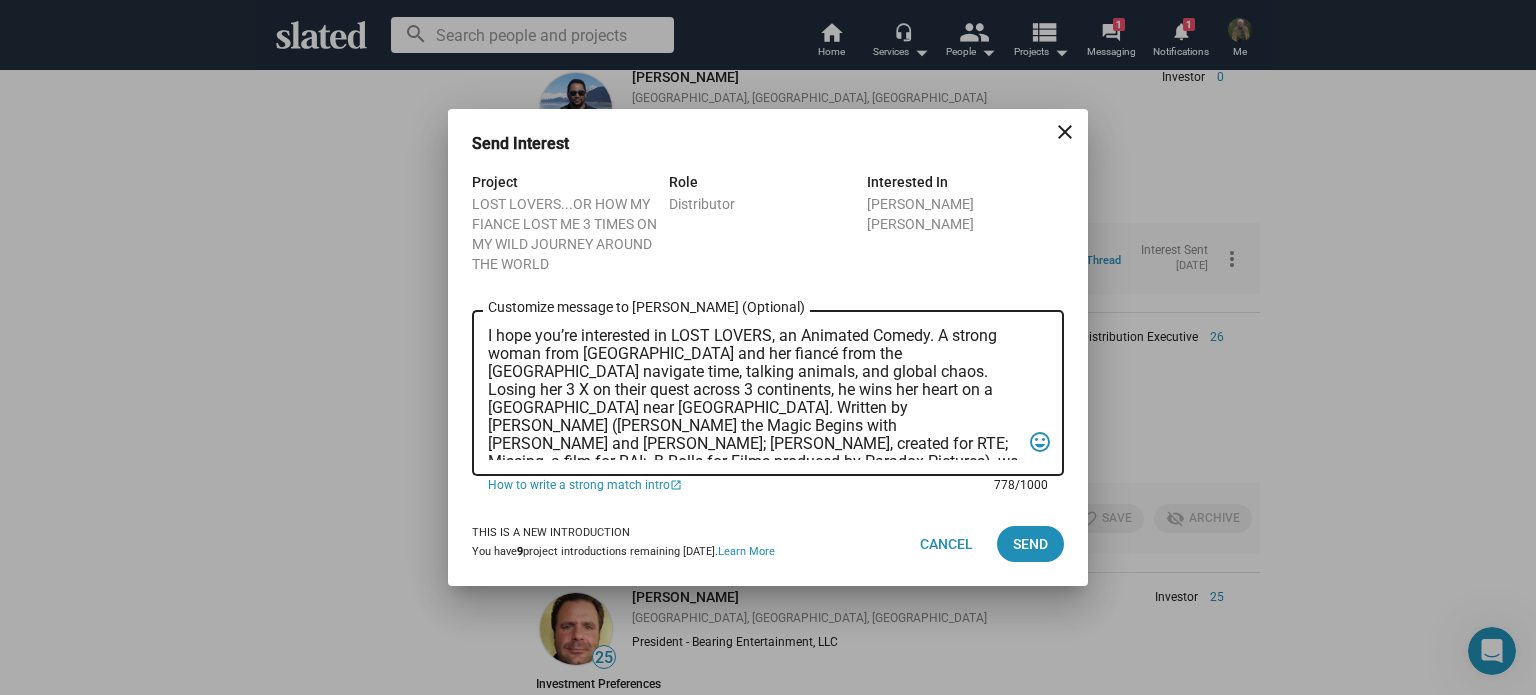 scroll, scrollTop: 120, scrollLeft: 0, axis: vertical 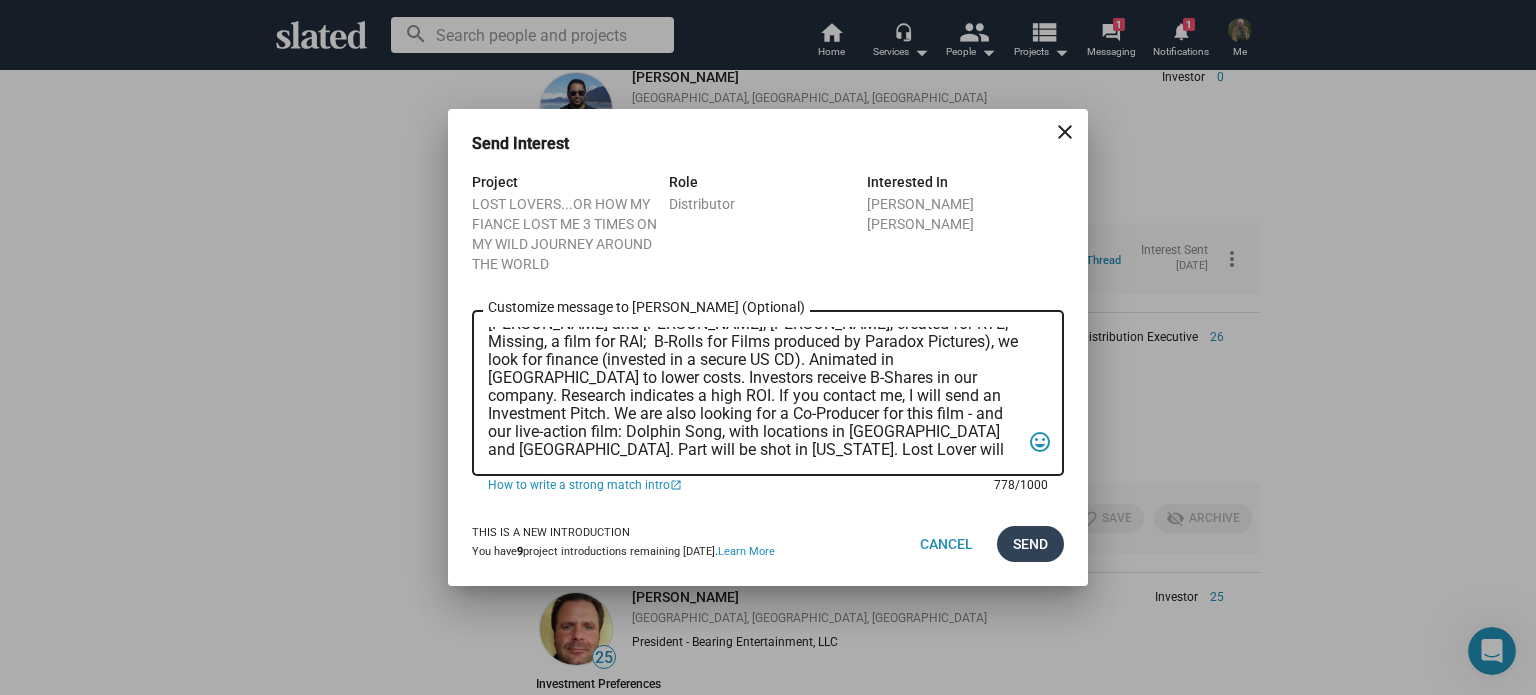 type on "I hope you’re interested in LOST LOVERS, an Animated Comedy. A strong woman from [GEOGRAPHIC_DATA] and her fiancé from the [GEOGRAPHIC_DATA] navigate time, talking animals, and global chaos. Losing her 3 X on their quest across 3 continents, he wins her heart on a [GEOGRAPHIC_DATA] near [GEOGRAPHIC_DATA]. Written by [PERSON_NAME] ([PERSON_NAME] the Magic Begins with [PERSON_NAME] and [PERSON_NAME]; [PERSON_NAME], created for RTE; Missing, a film for RAI;  B-Rolls for Films produced by Paradox Pictures), we look for finance (invested in a secure US CD). Animated in [GEOGRAPHIC_DATA] to lower costs. Investors receive B-Shares in our company. Research indicates a high ROI. If you contact me, I will send an Investment Pitch. We are also looking for a Co-Producer for this film - and our live-action film: Dolphin Song, with locations in [GEOGRAPHIC_DATA] and [GEOGRAPHIC_DATA]. Part will be shot in [US_STATE]. Lost Lover will receive US tax incentives; Dolphin Song Irish, US and European tax incentives and grants. [PERSON_NAME]" 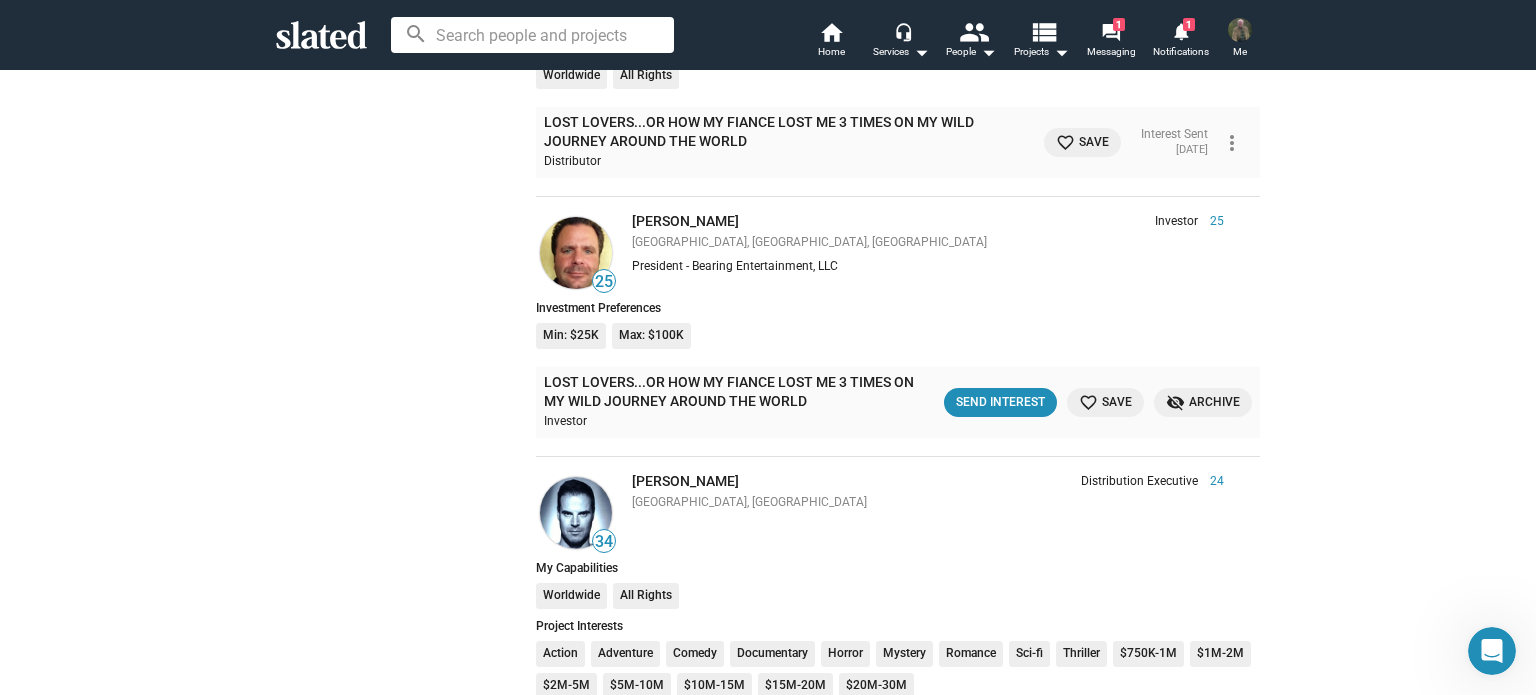 scroll, scrollTop: 3800, scrollLeft: 0, axis: vertical 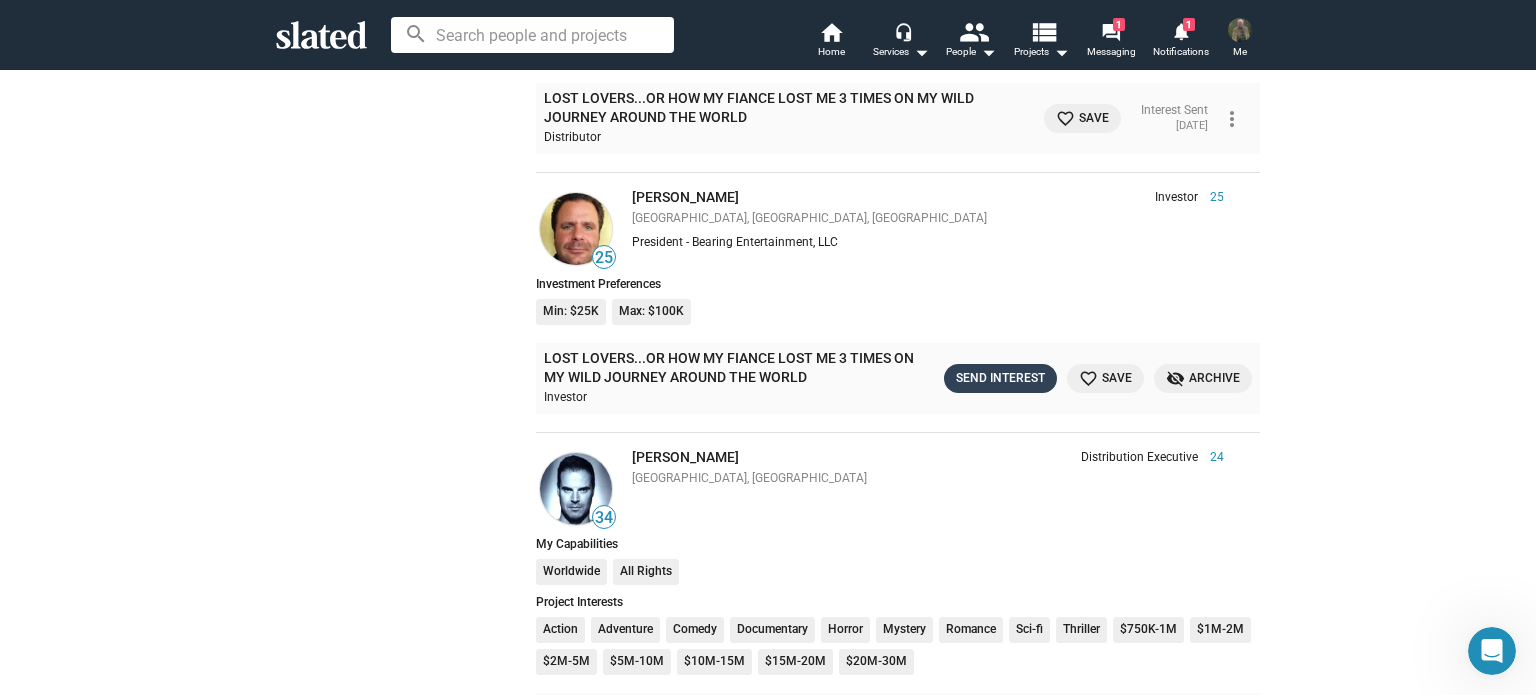 click on "Send Interest" 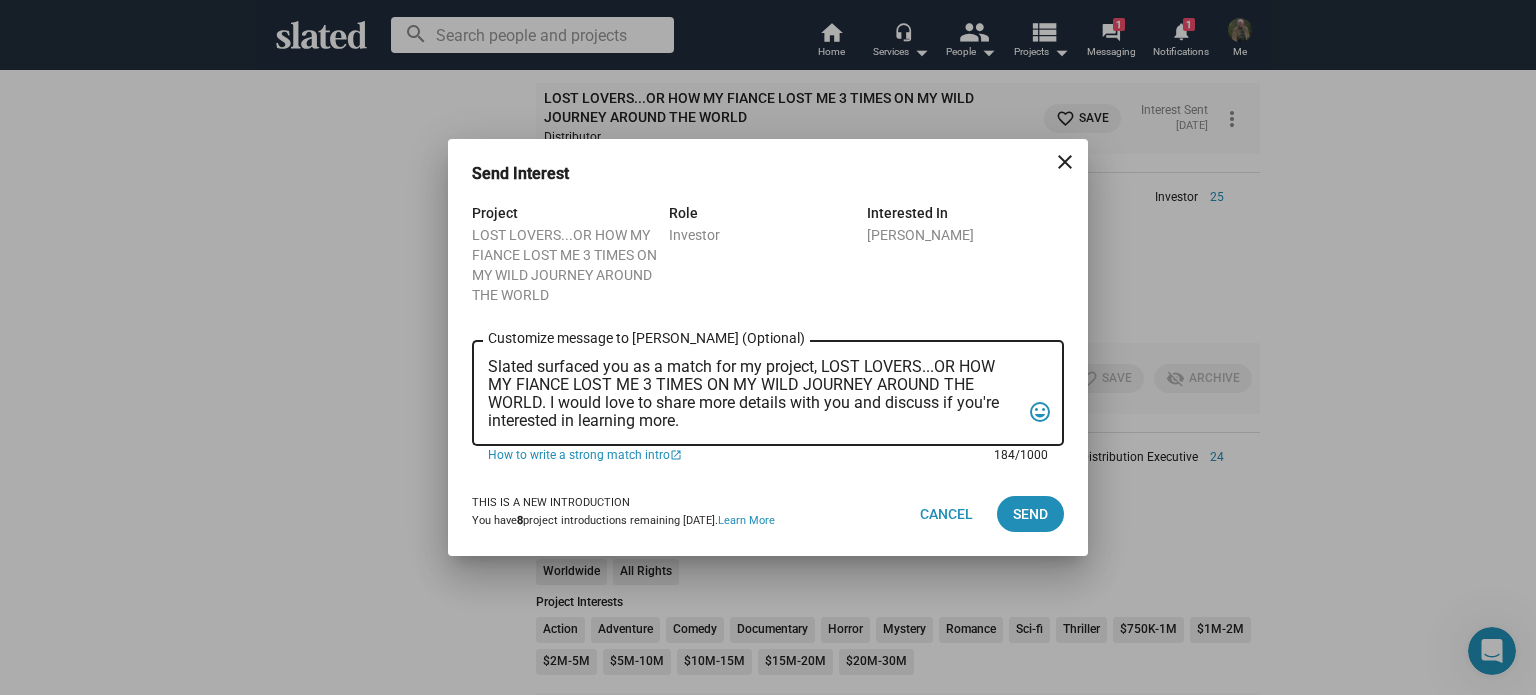drag, startPoint x: 763, startPoint y: 422, endPoint x: 448, endPoint y: 359, distance: 321.23822 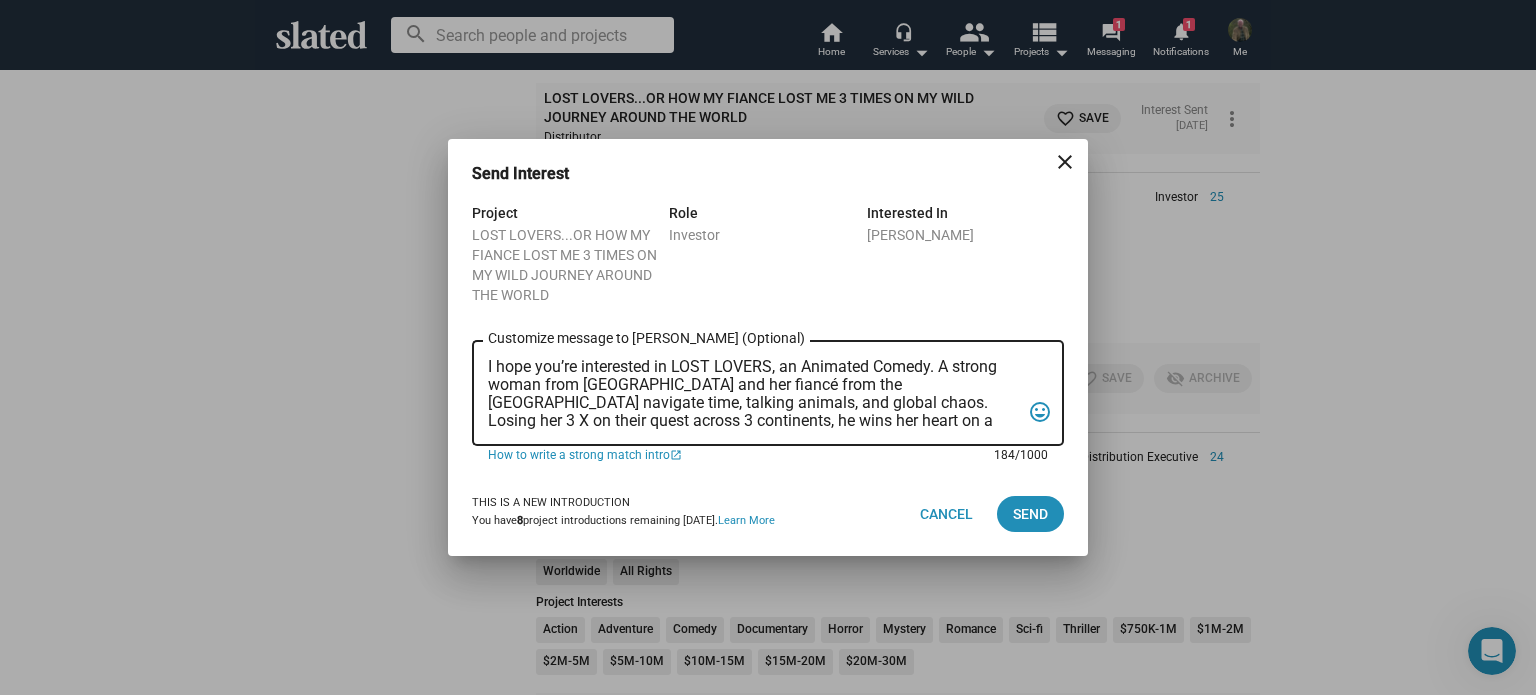 scroll, scrollTop: 120, scrollLeft: 0, axis: vertical 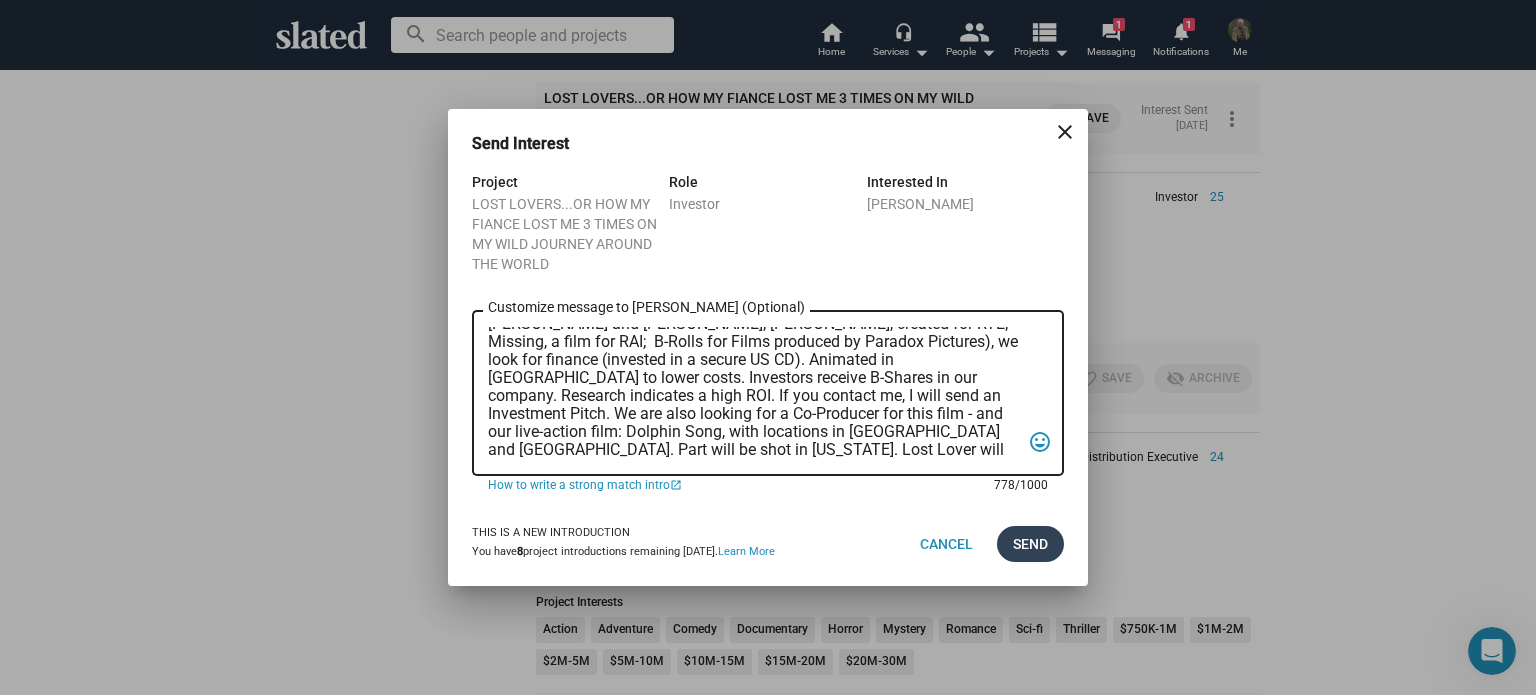 type on "I hope you’re interested in LOST LOVERS, an Animated Comedy. A strong woman from [GEOGRAPHIC_DATA] and her fiancé from the [GEOGRAPHIC_DATA] navigate time, talking animals, and global chaos. Losing her 3 X on their quest across 3 continents, he wins her heart on a [GEOGRAPHIC_DATA] near [GEOGRAPHIC_DATA]. Written by [PERSON_NAME] ([PERSON_NAME] the Magic Begins with [PERSON_NAME] and [PERSON_NAME]; [PERSON_NAME], created for RTE; Missing, a film for RAI;  B-Rolls for Films produced by Paradox Pictures), we look for finance (invested in a secure US CD). Animated in [GEOGRAPHIC_DATA] to lower costs. Investors receive B-Shares in our company. Research indicates a high ROI. If you contact me, I will send an Investment Pitch. We are also looking for a Co-Producer for this film - and our live-action film: Dolphin Song, with locations in [GEOGRAPHIC_DATA] and [GEOGRAPHIC_DATA]. Part will be shot in [US_STATE]. Lost Lover will receive US tax incentives; Dolphin Song Irish, US and European tax incentives and grants. [PERSON_NAME]" 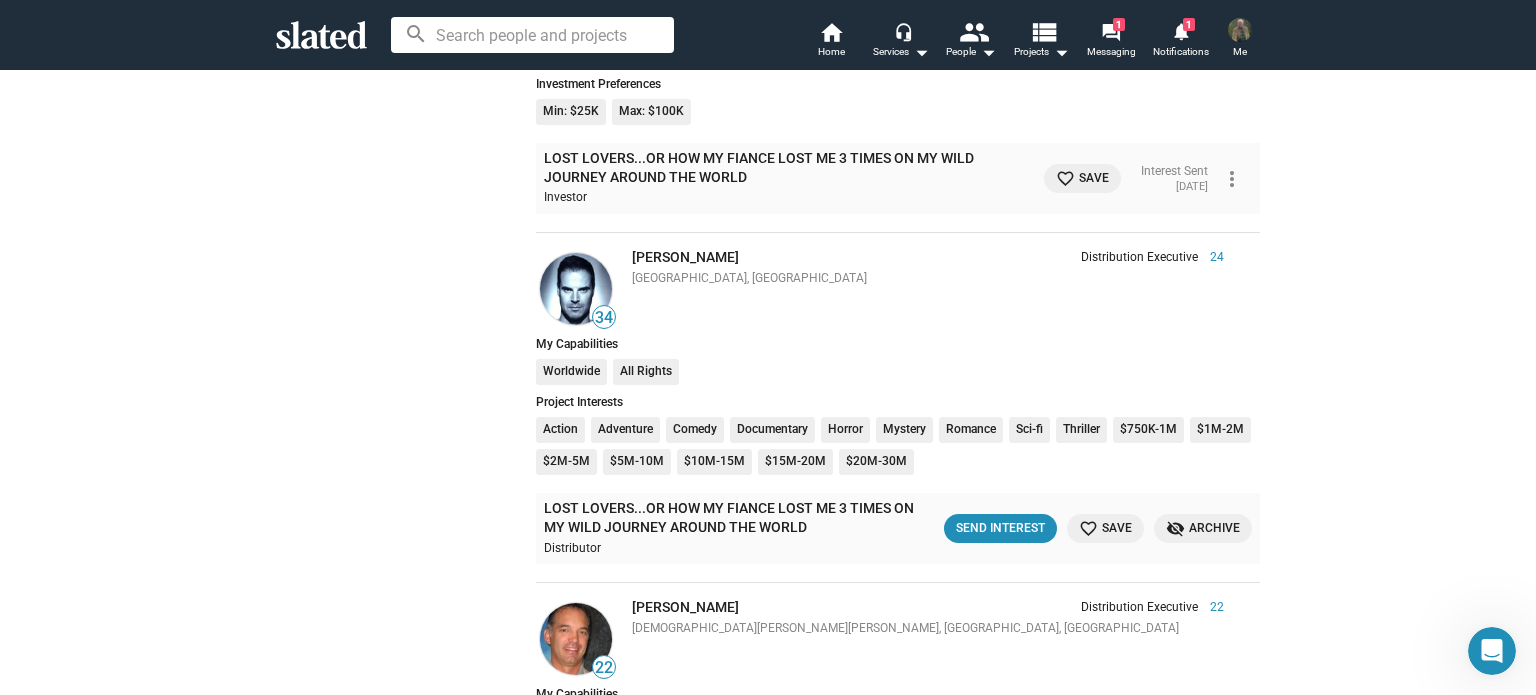 scroll, scrollTop: 4200, scrollLeft: 0, axis: vertical 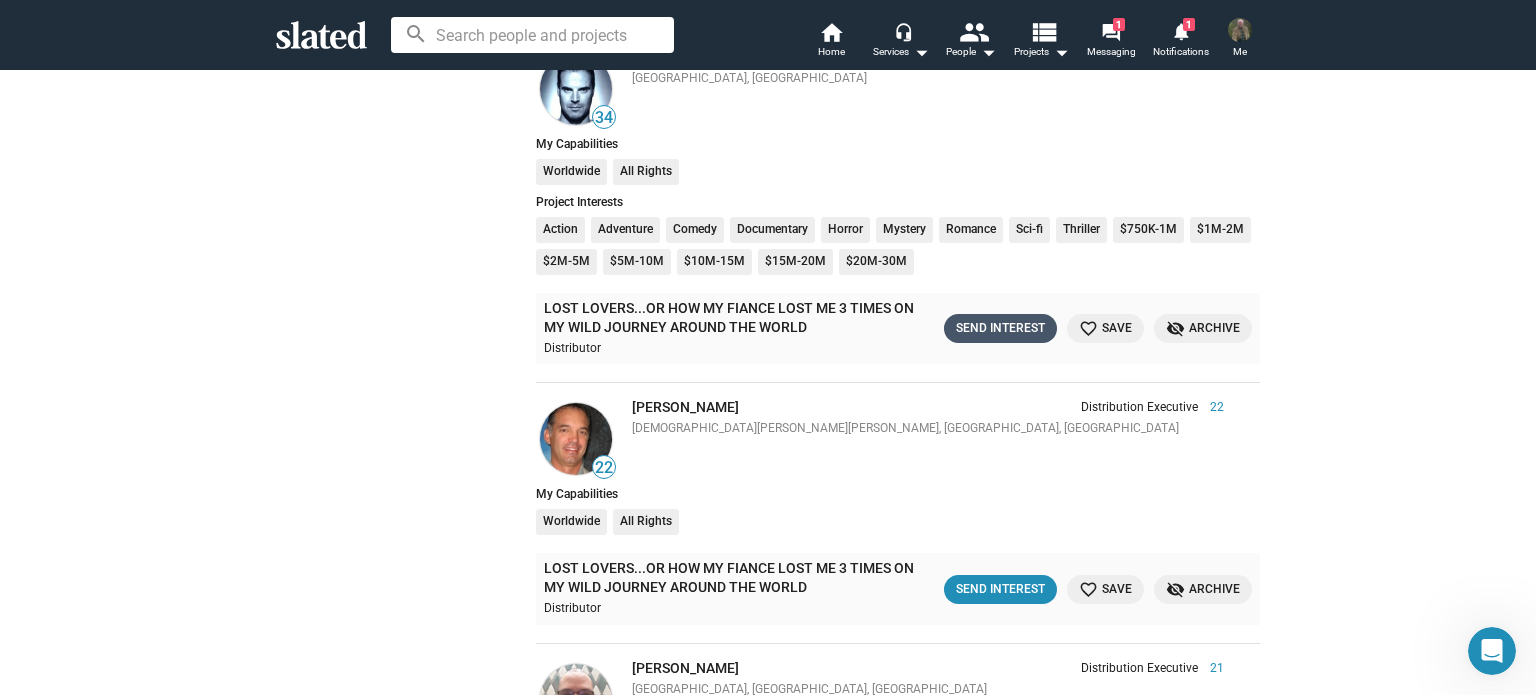 click on "Send Interest" 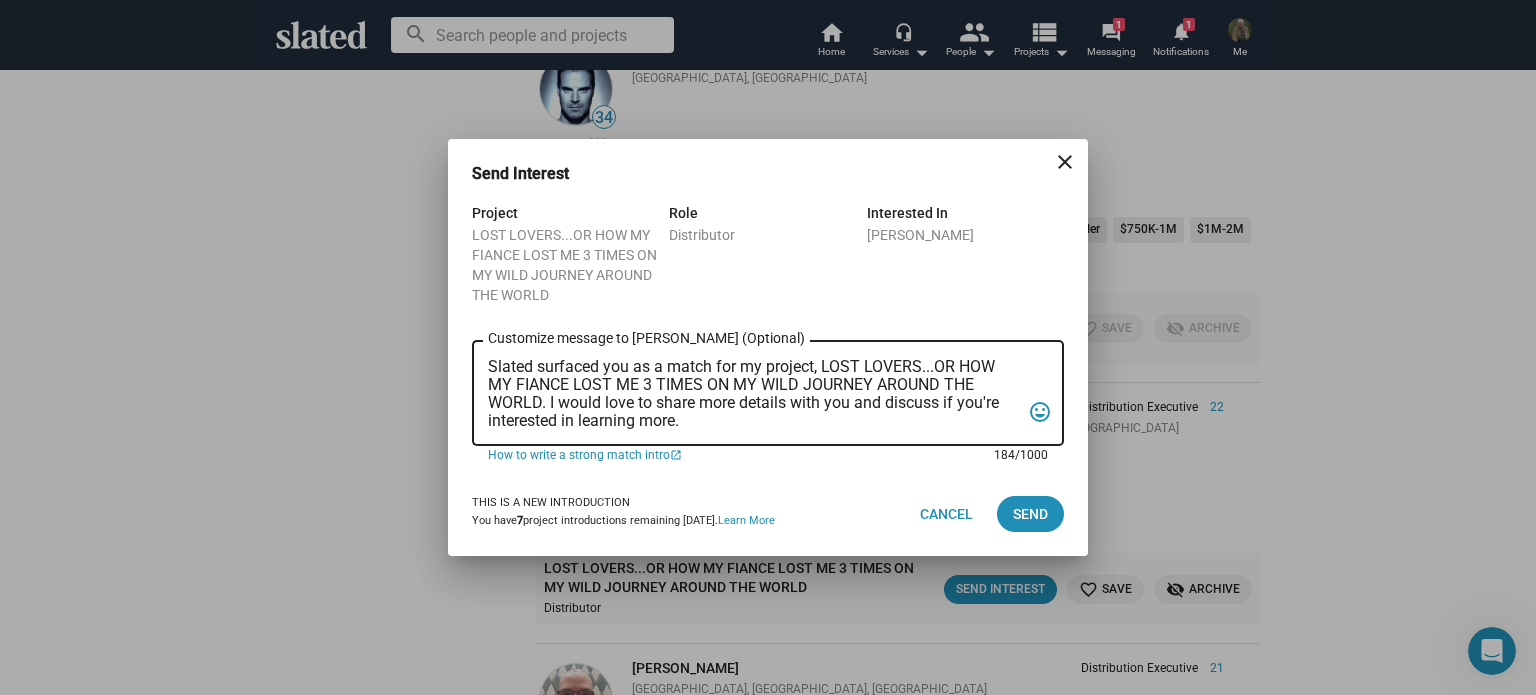 scroll, scrollTop: 0, scrollLeft: 0, axis: both 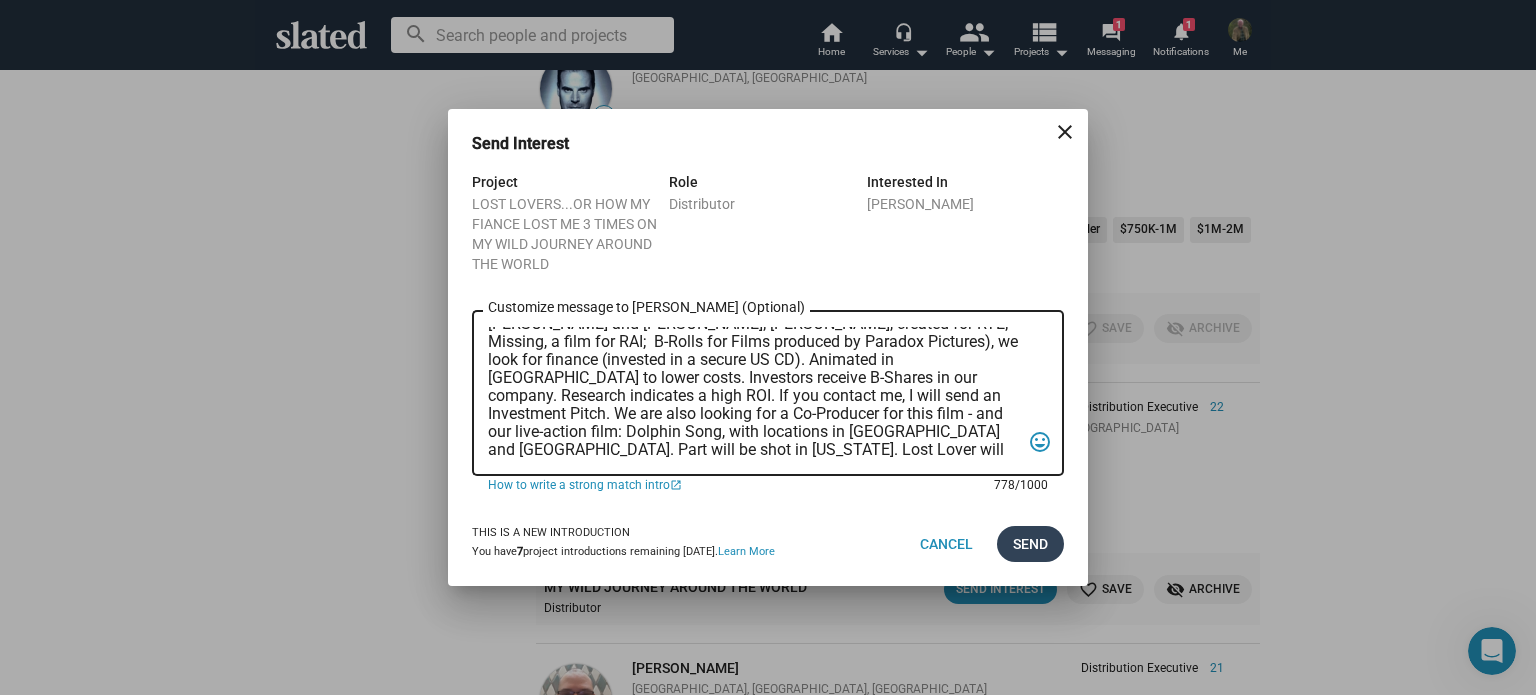 type on "I hope you’re interested in LOST LOVERS, an Animated Comedy. A strong woman from [GEOGRAPHIC_DATA] and her fiancé from the [GEOGRAPHIC_DATA] navigate time, talking animals, and global chaos. Losing her 3 X on their quest across 3 continents, he wins her heart on a [GEOGRAPHIC_DATA] near [GEOGRAPHIC_DATA]. Written by [PERSON_NAME] ([PERSON_NAME] the Magic Begins with [PERSON_NAME] and [PERSON_NAME]; [PERSON_NAME], created for RTE; Missing, a film for RAI;  B-Rolls for Films produced by Paradox Pictures), we look for finance (invested in a secure US CD). Animated in [GEOGRAPHIC_DATA] to lower costs. Investors receive B-Shares in our company. Research indicates a high ROI. If you contact me, I will send an Investment Pitch. We are also looking for a Co-Producer for this film - and our live-action film: Dolphin Song, with locations in [GEOGRAPHIC_DATA] and [GEOGRAPHIC_DATA]. Part will be shot in [US_STATE]. Lost Lover will receive US tax incentives; Dolphin Song Irish, US and European tax incentives and grants. [PERSON_NAME]" 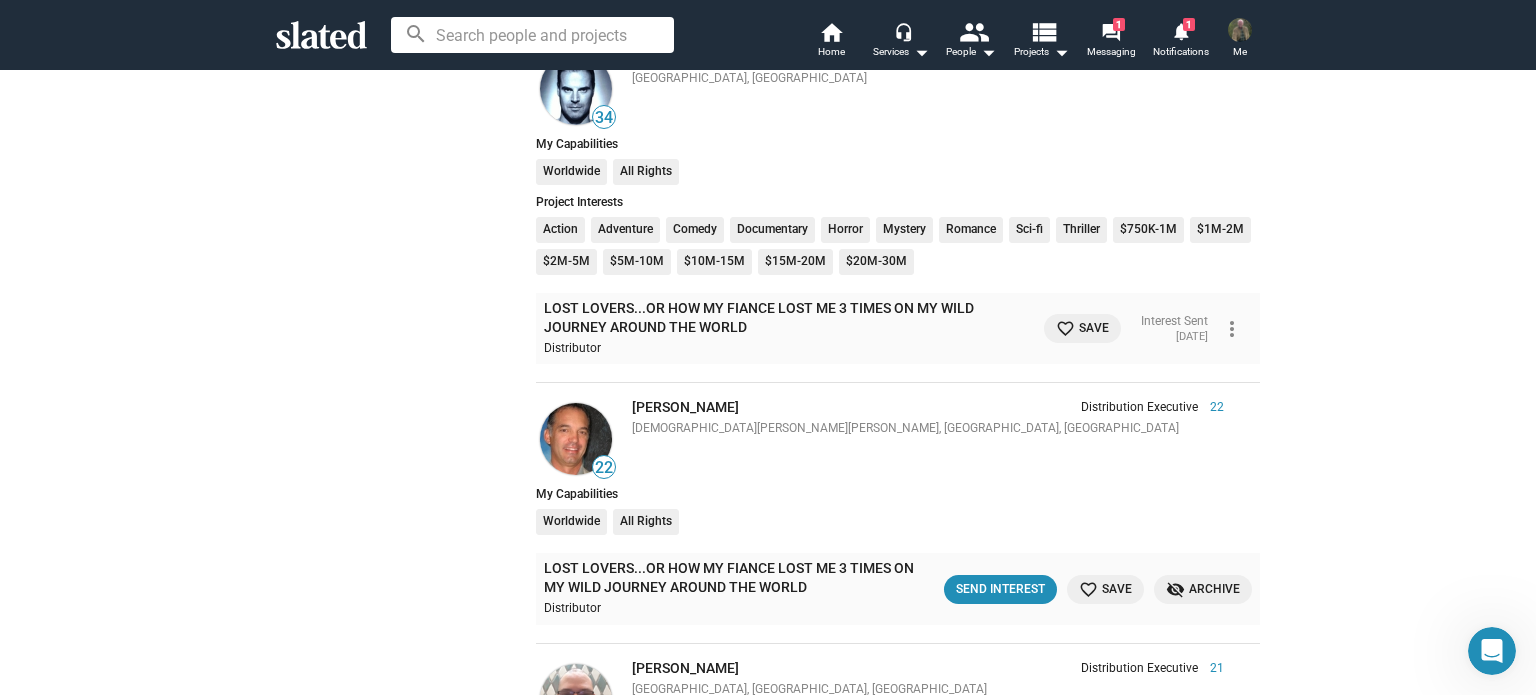 scroll, scrollTop: 4400, scrollLeft: 0, axis: vertical 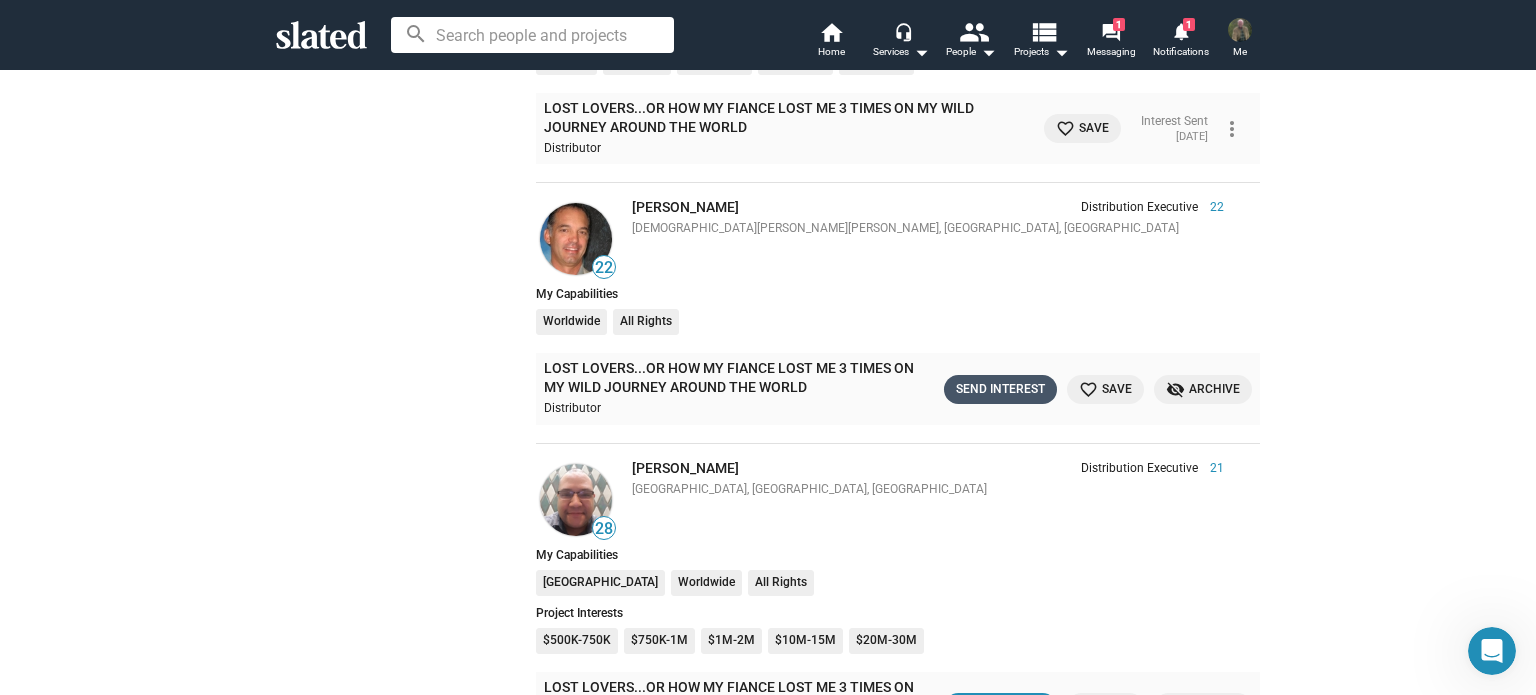 click on "Send Interest" 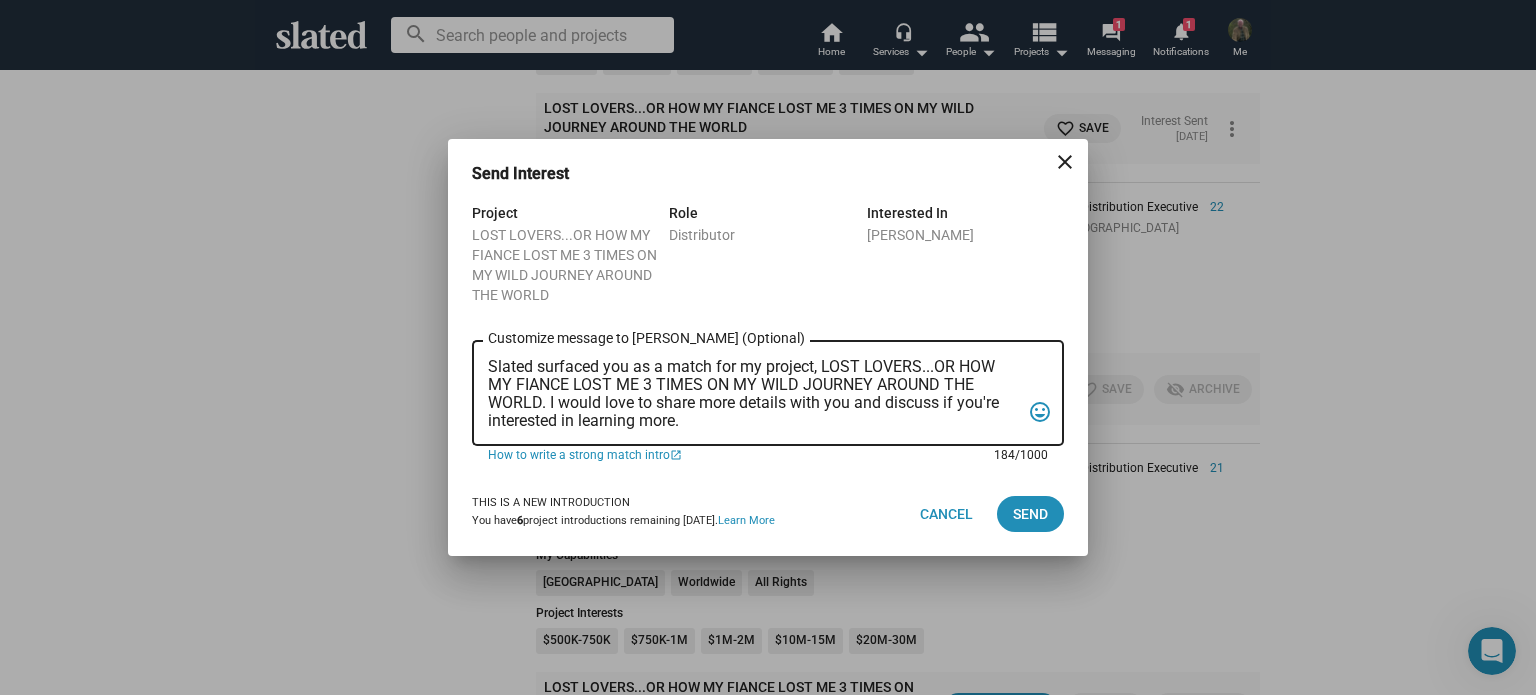 scroll, scrollTop: 0, scrollLeft: 0, axis: both 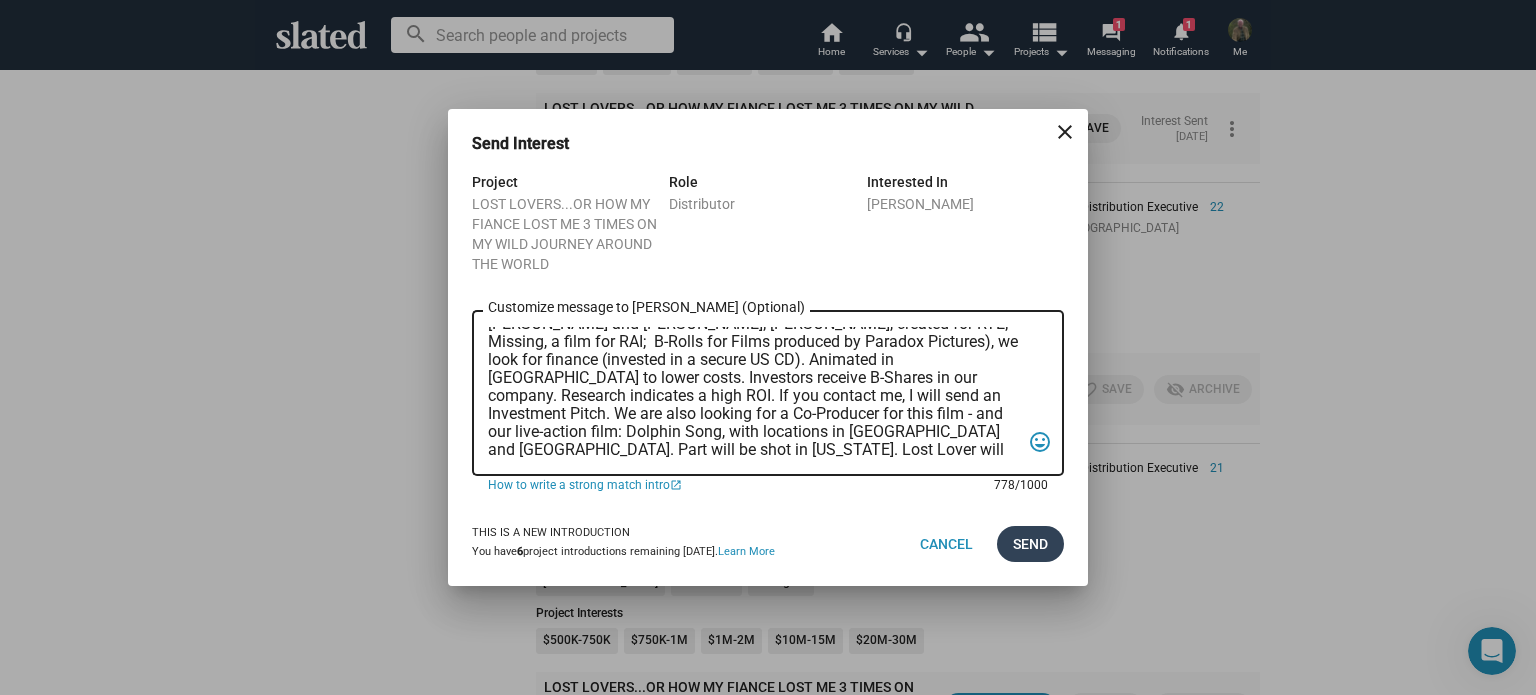 type on "I hope you’re interested in LOST LOVERS, an Animated Comedy. A strong woman from [GEOGRAPHIC_DATA] and her fiancé from the [GEOGRAPHIC_DATA] navigate time, talking animals, and global chaos. Losing her 3 X on their quest across 3 continents, he wins her heart on a [GEOGRAPHIC_DATA] near [GEOGRAPHIC_DATA]. Written by [PERSON_NAME] ([PERSON_NAME] the Magic Begins with [PERSON_NAME] and [PERSON_NAME]; [PERSON_NAME], created for RTE; Missing, a film for RAI;  B-Rolls for Films produced by Paradox Pictures), we look for finance (invested in a secure US CD). Animated in [GEOGRAPHIC_DATA] to lower costs. Investors receive B-Shares in our company. Research indicates a high ROI. If you contact me, I will send an Investment Pitch. We are also looking for a Co-Producer for this film - and our live-action film: Dolphin Song, with locations in [GEOGRAPHIC_DATA] and [GEOGRAPHIC_DATA]. Part will be shot in [US_STATE]. Lost Lover will receive US tax incentives; Dolphin Song Irish, US and European tax incentives and grants. [PERSON_NAME]" 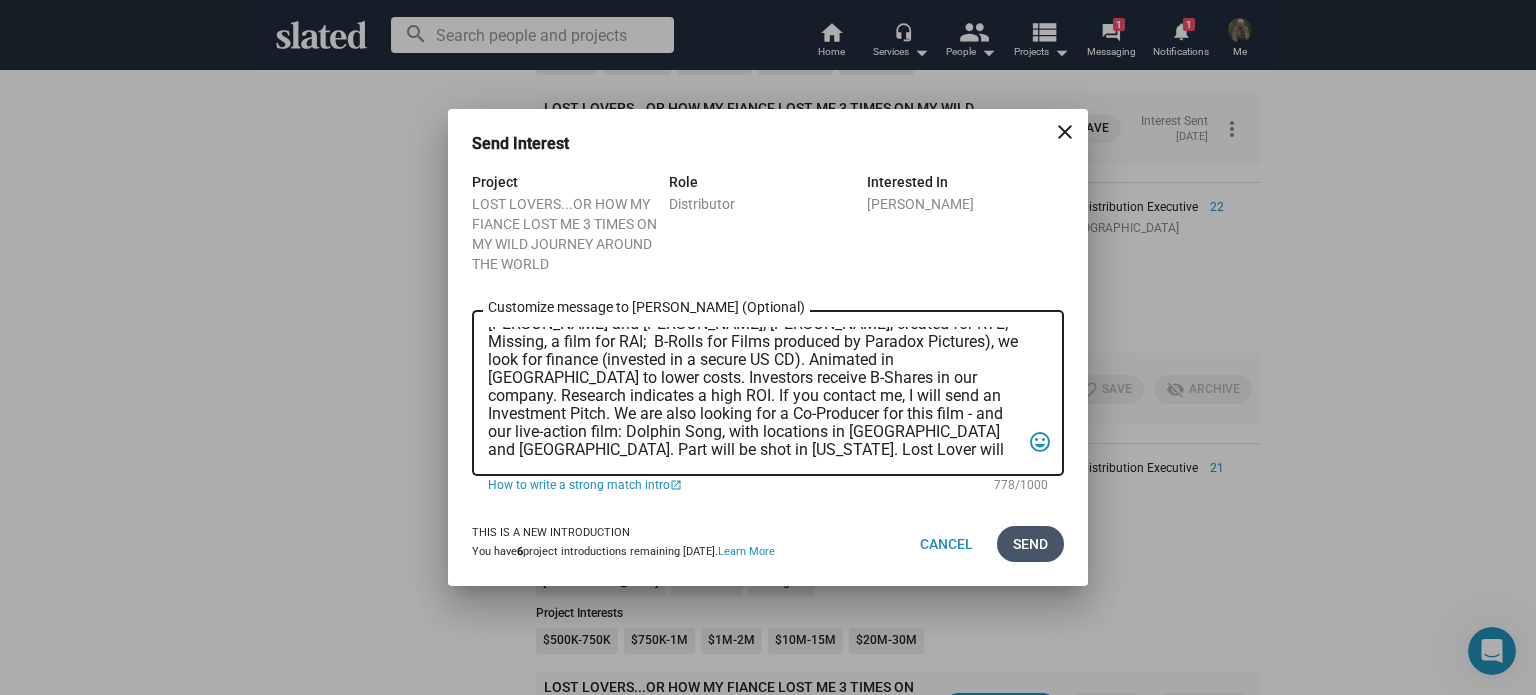 click on "Send" at bounding box center (1030, 544) 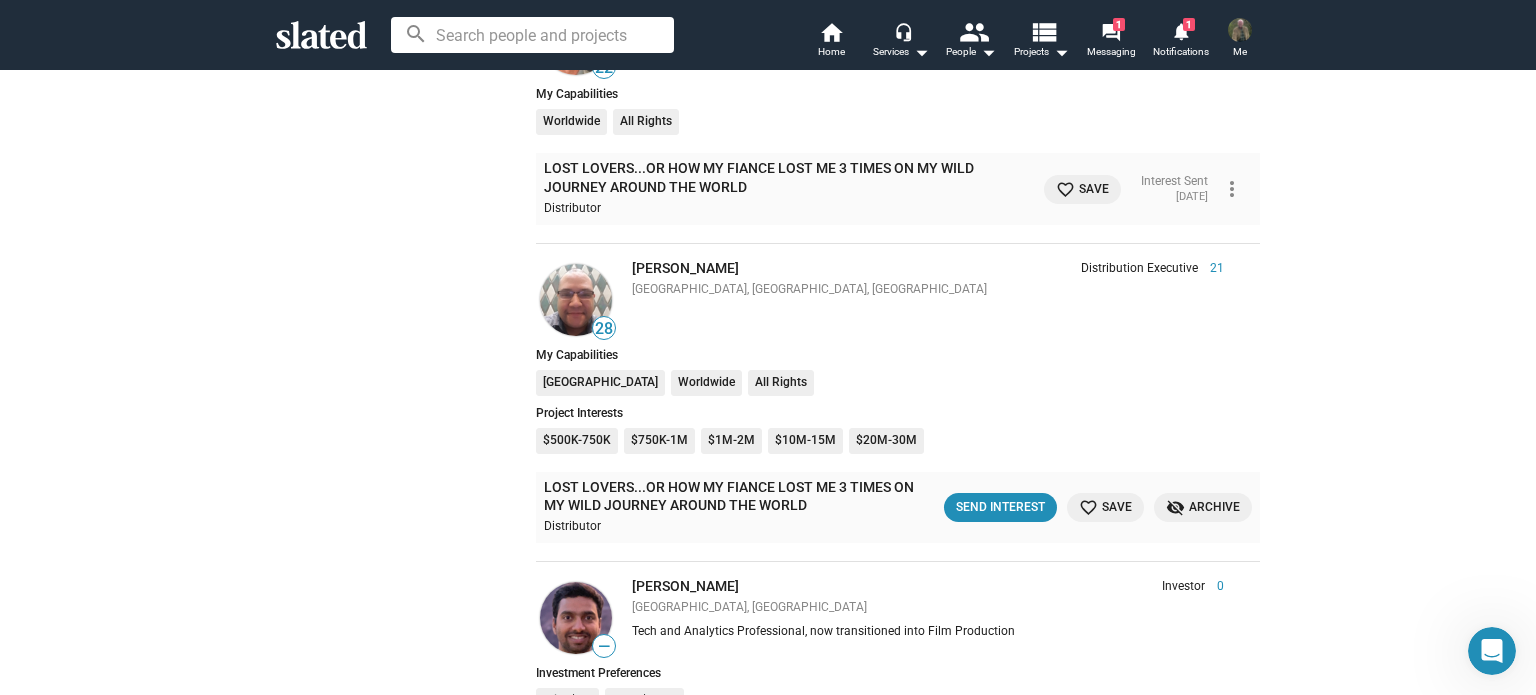 scroll, scrollTop: 4800, scrollLeft: 0, axis: vertical 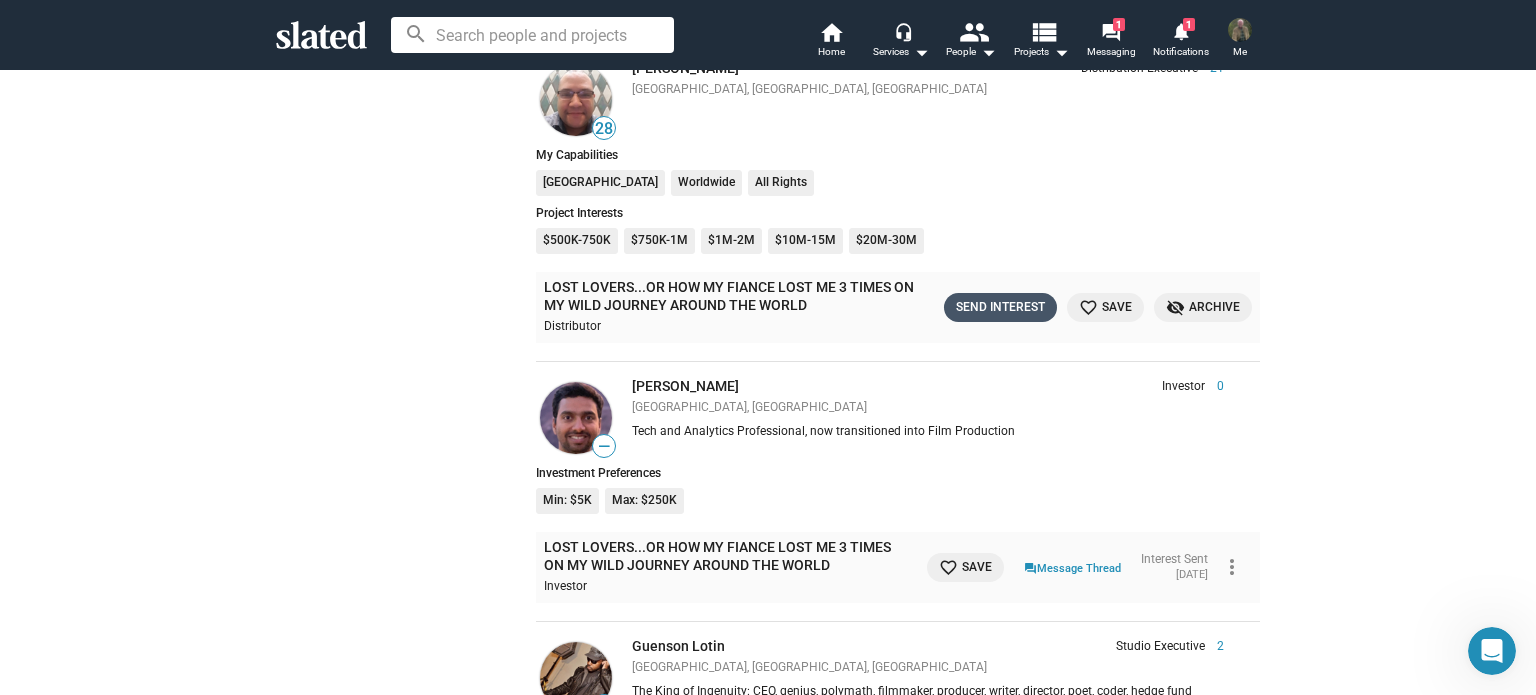 click on "Send Interest" 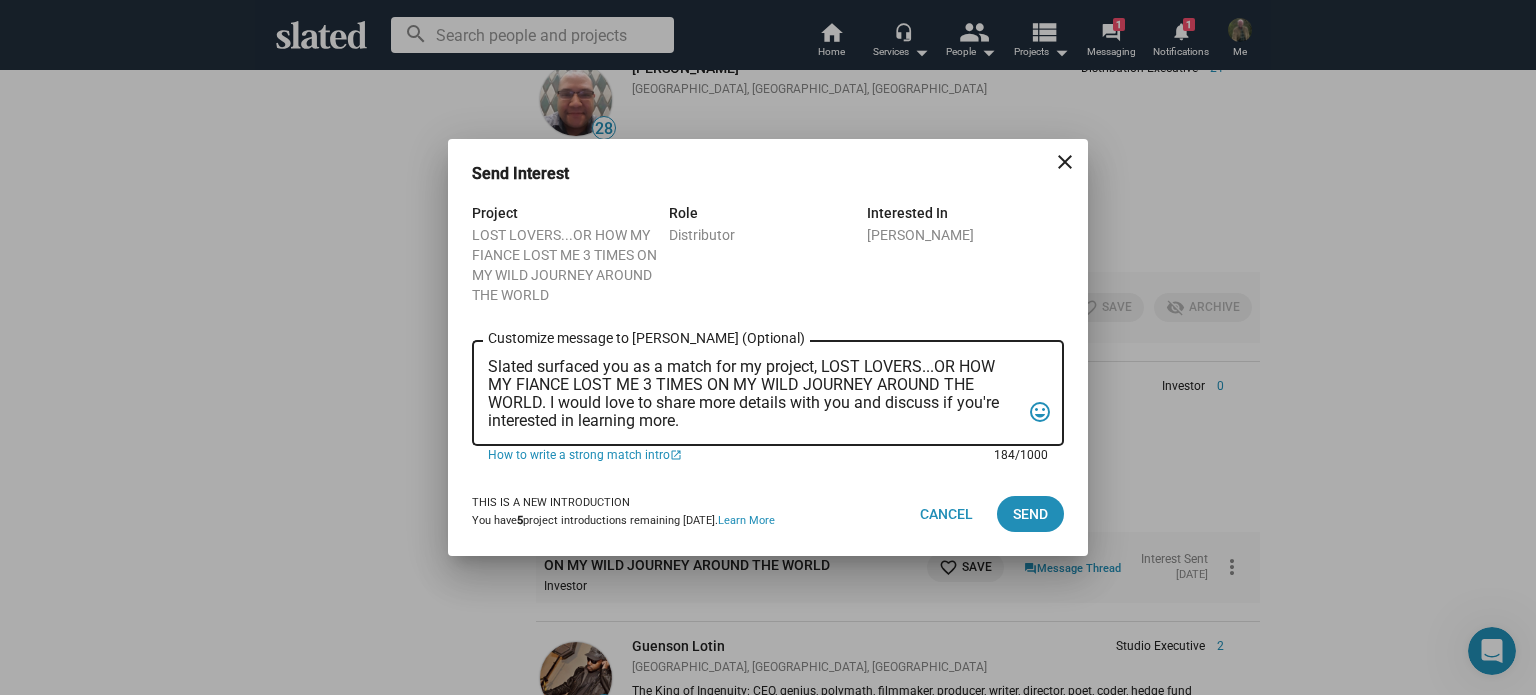 scroll, scrollTop: 0, scrollLeft: 0, axis: both 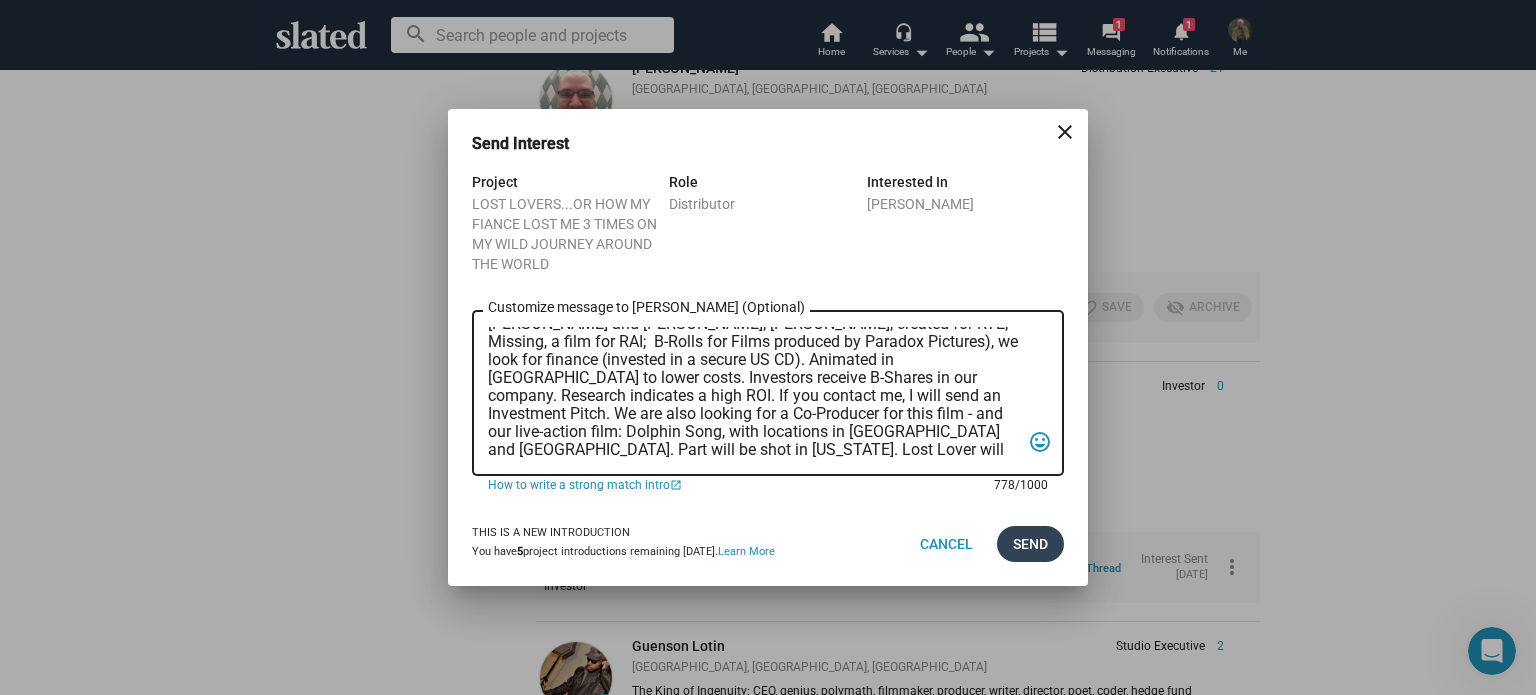 type on "I hope you’re interested in LOST LOVERS, an Animated Comedy. A strong woman from [GEOGRAPHIC_DATA] and her fiancé from the [GEOGRAPHIC_DATA] navigate time, talking animals, and global chaos. Losing her 3 X on their quest across 3 continents, he wins her heart on a [GEOGRAPHIC_DATA] near [GEOGRAPHIC_DATA]. Written by [PERSON_NAME] ([PERSON_NAME] the Magic Begins with [PERSON_NAME] and [PERSON_NAME]; [PERSON_NAME], created for RTE; Missing, a film for RAI;  B-Rolls for Films produced by Paradox Pictures), we look for finance (invested in a secure US CD). Animated in [GEOGRAPHIC_DATA] to lower costs. Investors receive B-Shares in our company. Research indicates a high ROI. If you contact me, I will send an Investment Pitch. We are also looking for a Co-Producer for this film - and our live-action film: Dolphin Song, with locations in [GEOGRAPHIC_DATA] and [GEOGRAPHIC_DATA]. Part will be shot in [US_STATE]. Lost Lover will receive US tax incentives; Dolphin Song Irish, US and European tax incentives and grants. [PERSON_NAME]" 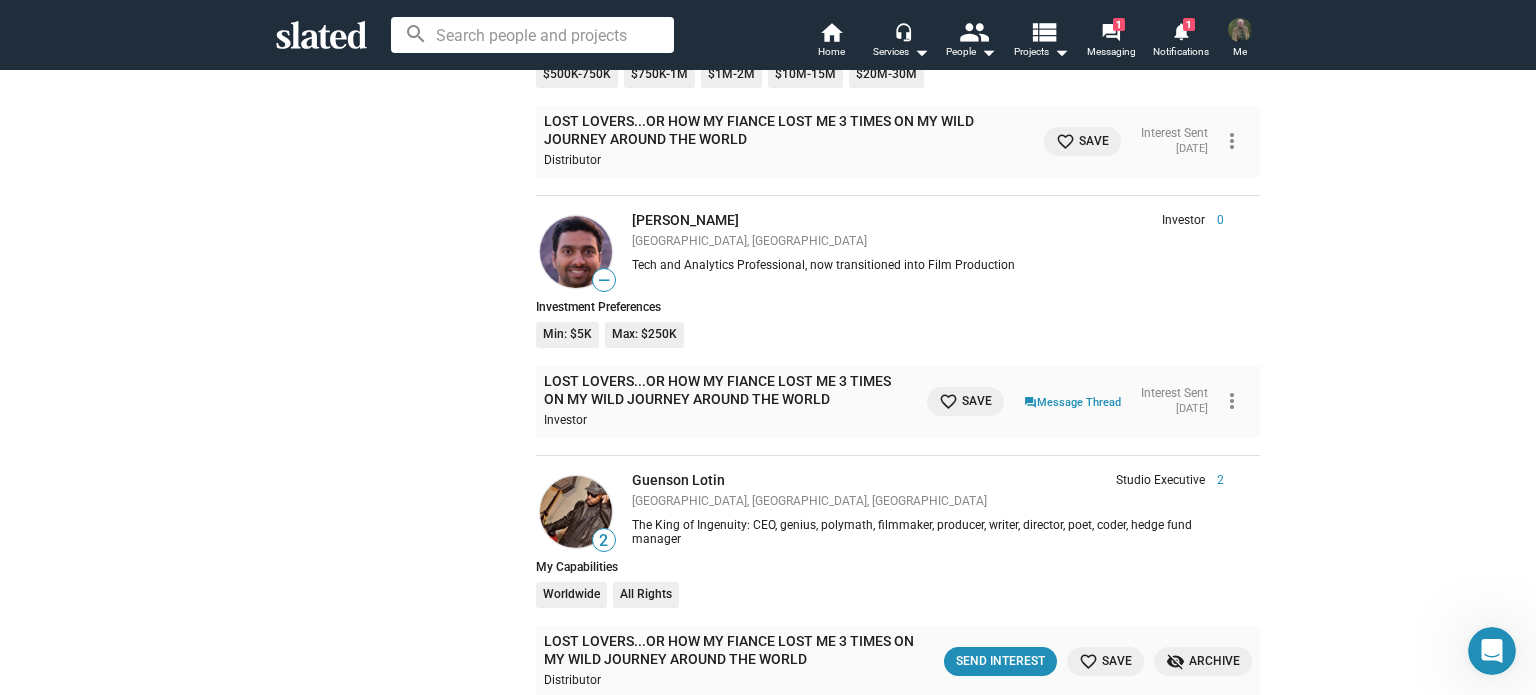scroll, scrollTop: 5000, scrollLeft: 0, axis: vertical 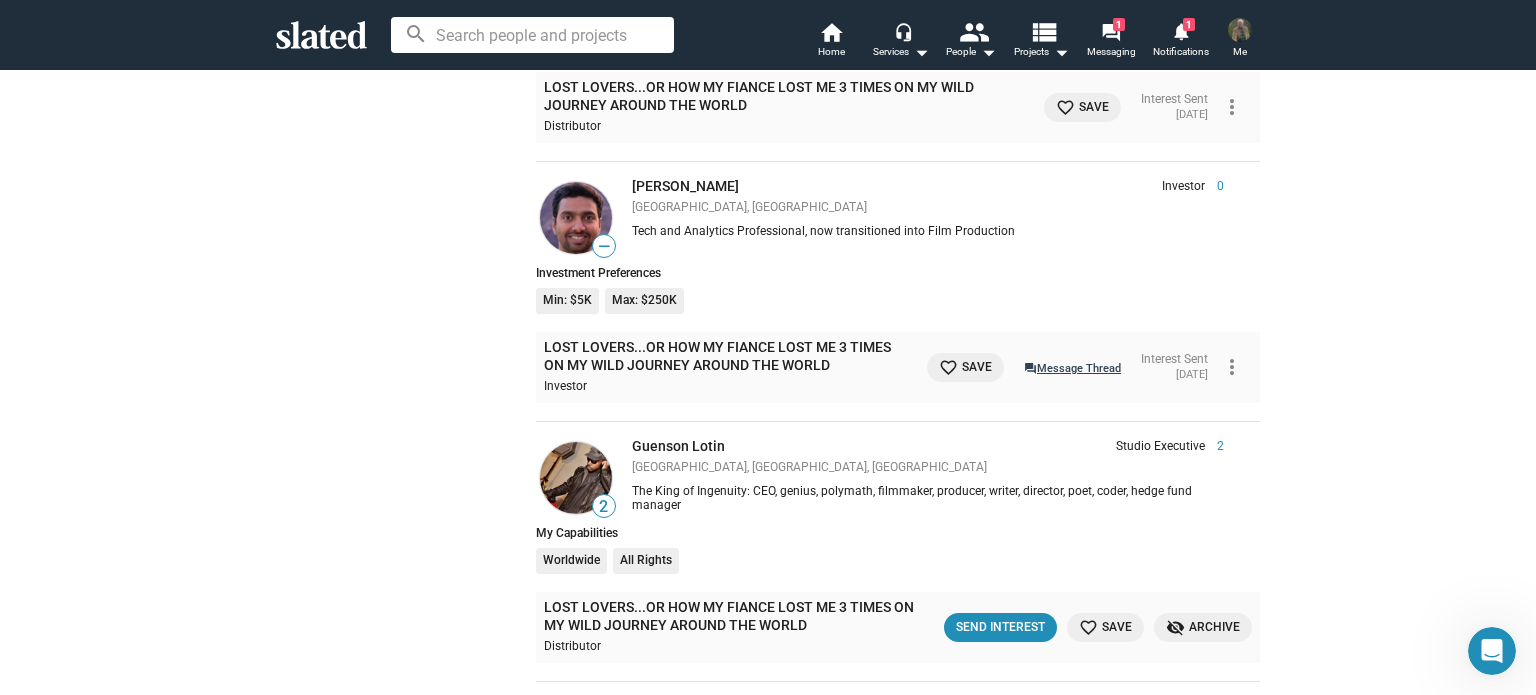click on "question_answer  Message Thread" 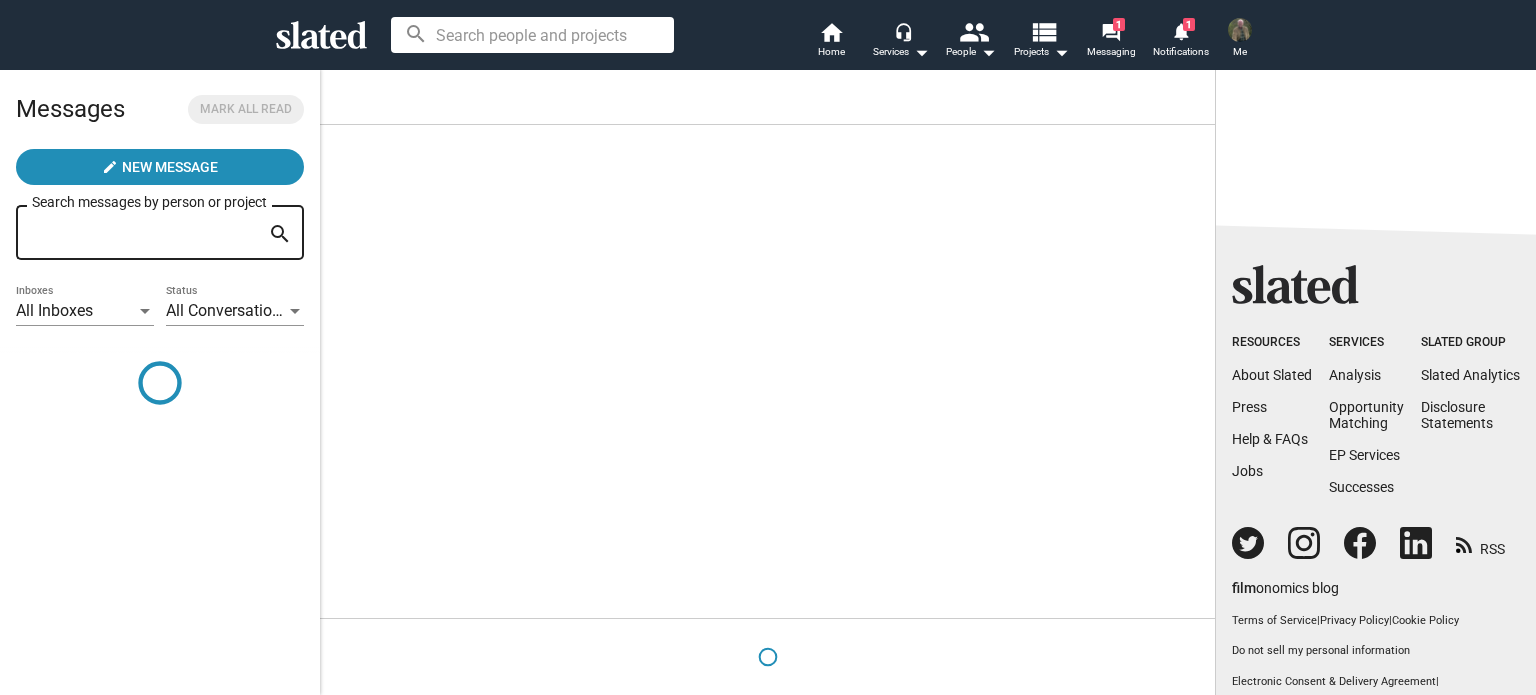 scroll, scrollTop: 0, scrollLeft: 0, axis: both 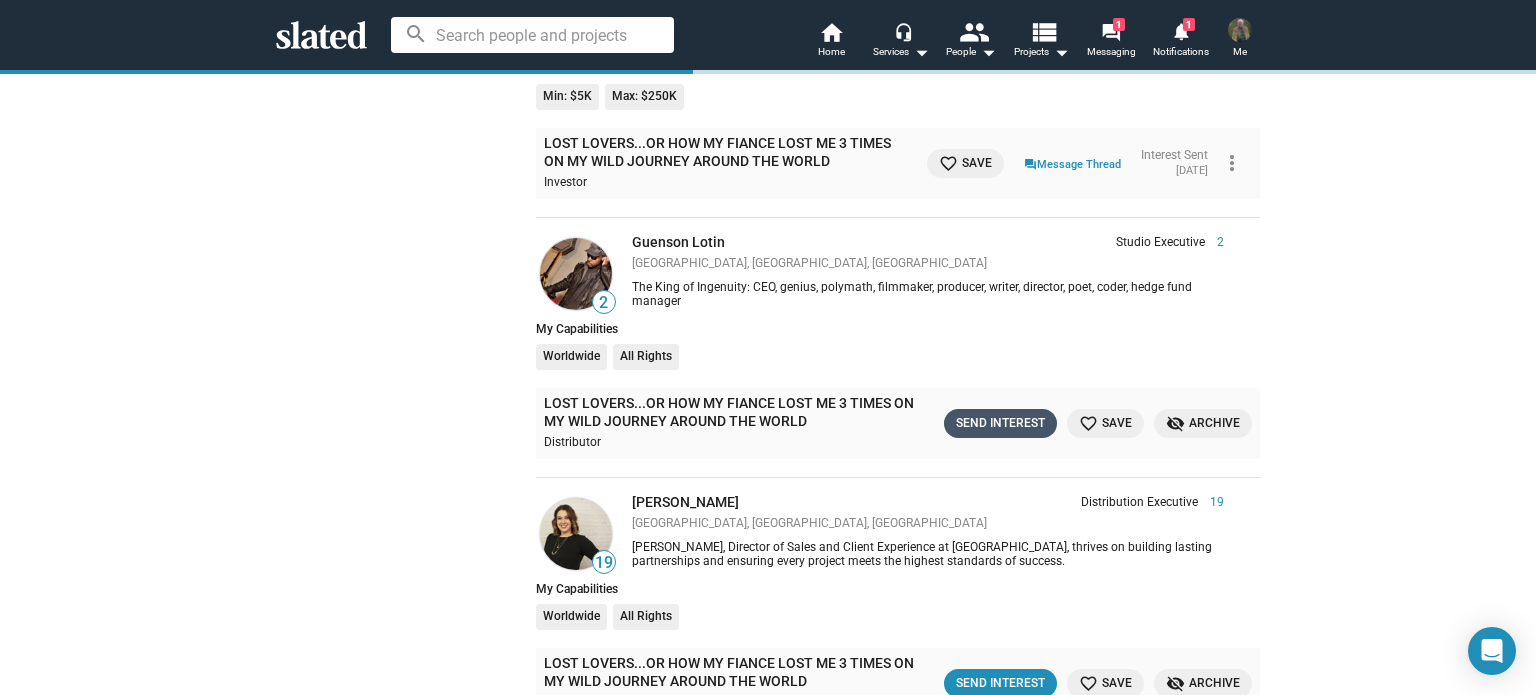 click on "Send Interest" 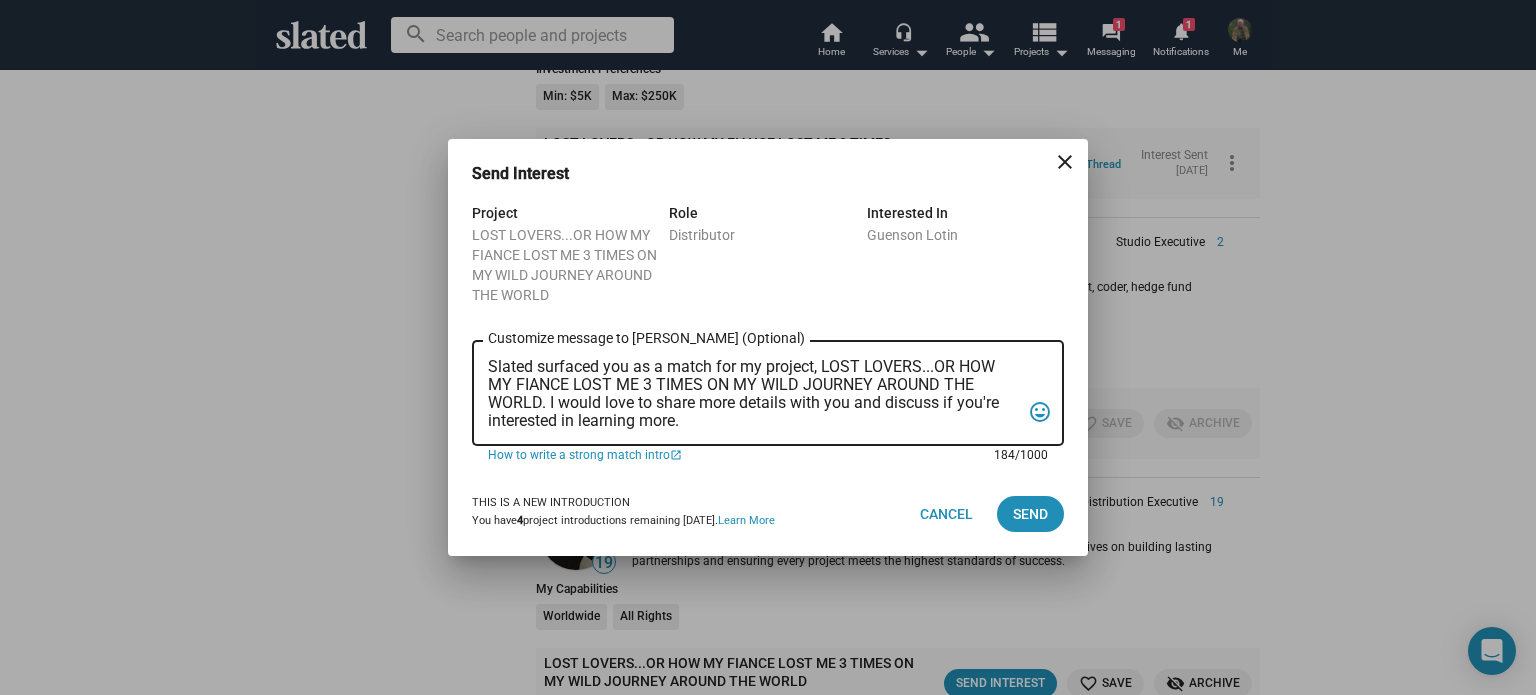 drag, startPoint x: 710, startPoint y: 419, endPoint x: 463, endPoint y: 366, distance: 252.62225 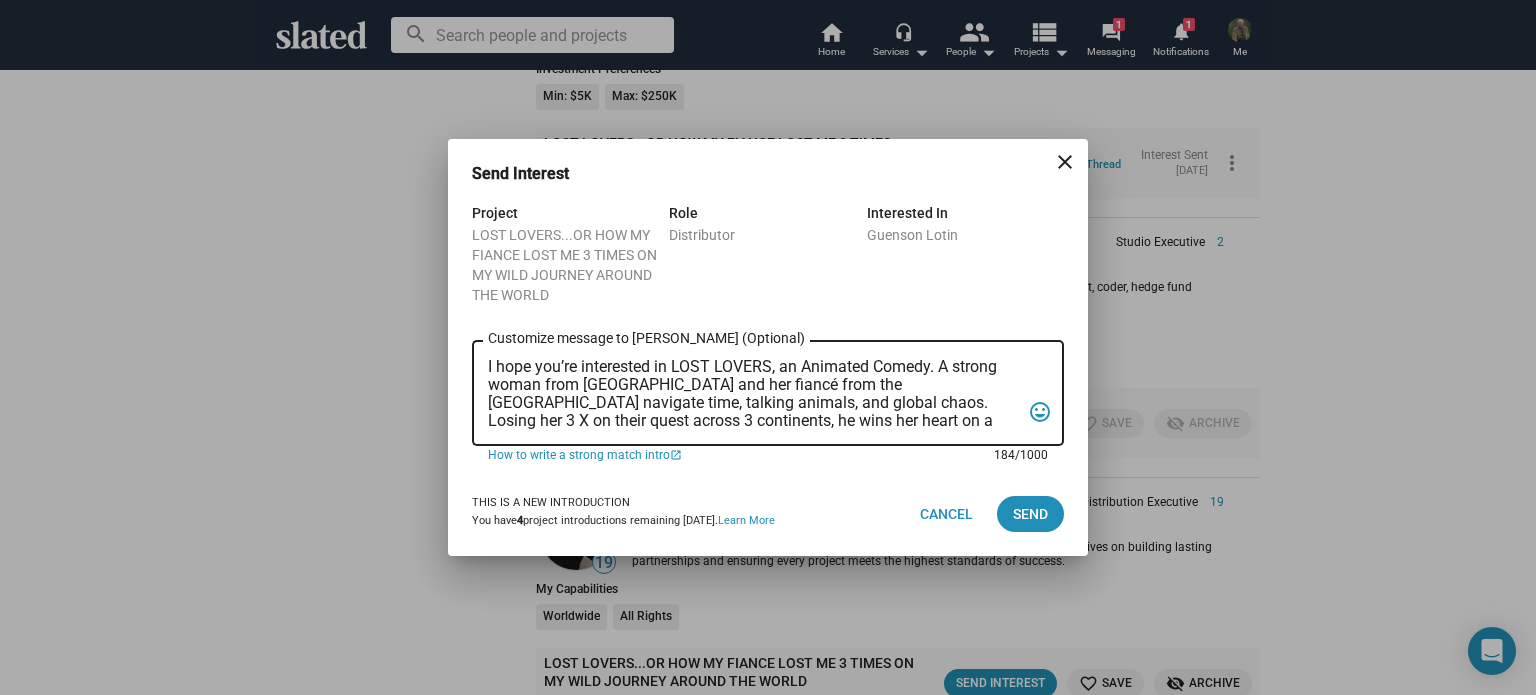 scroll, scrollTop: 120, scrollLeft: 0, axis: vertical 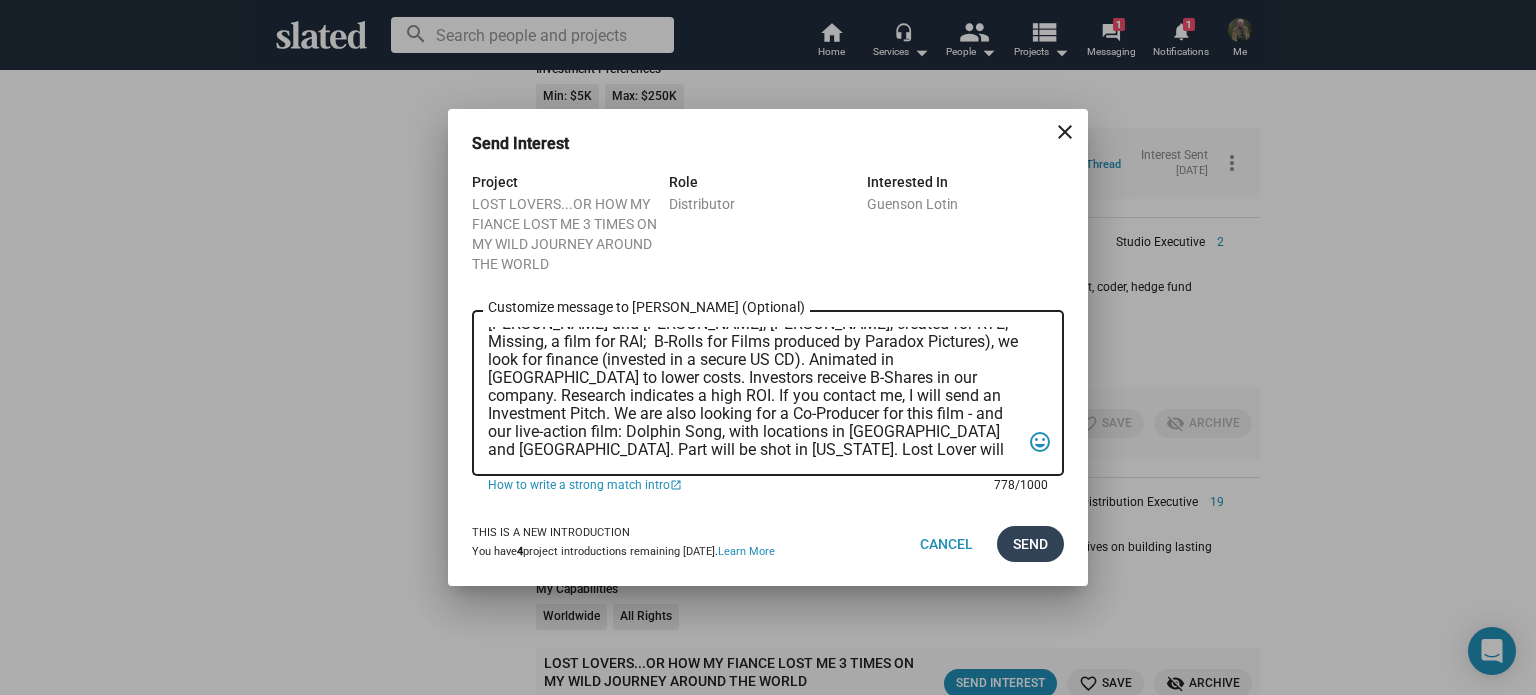 type on "I hope you’re interested in LOST LOVERS, an Animated Comedy. A strong woman from [GEOGRAPHIC_DATA] and her fiancé from the [GEOGRAPHIC_DATA] navigate time, talking animals, and global chaos. Losing her 3 X on their quest across 3 continents, he wins her heart on a [GEOGRAPHIC_DATA] near [GEOGRAPHIC_DATA]. Written by [PERSON_NAME] ([PERSON_NAME] the Magic Begins with [PERSON_NAME] and [PERSON_NAME]; [PERSON_NAME], created for RTE; Missing, a film for RAI;  B-Rolls for Films produced by Paradox Pictures), we look for finance (invested in a secure US CD). Animated in [GEOGRAPHIC_DATA] to lower costs. Investors receive B-Shares in our company. Research indicates a high ROI. If you contact me, I will send an Investment Pitch. We are also looking for a Co-Producer for this film - and our live-action film: Dolphin Song, with locations in [GEOGRAPHIC_DATA] and [GEOGRAPHIC_DATA]. Part will be shot in [US_STATE]. Lost Lover will receive US tax incentives; Dolphin Song Irish, US and European tax incentives and grants. [PERSON_NAME]" 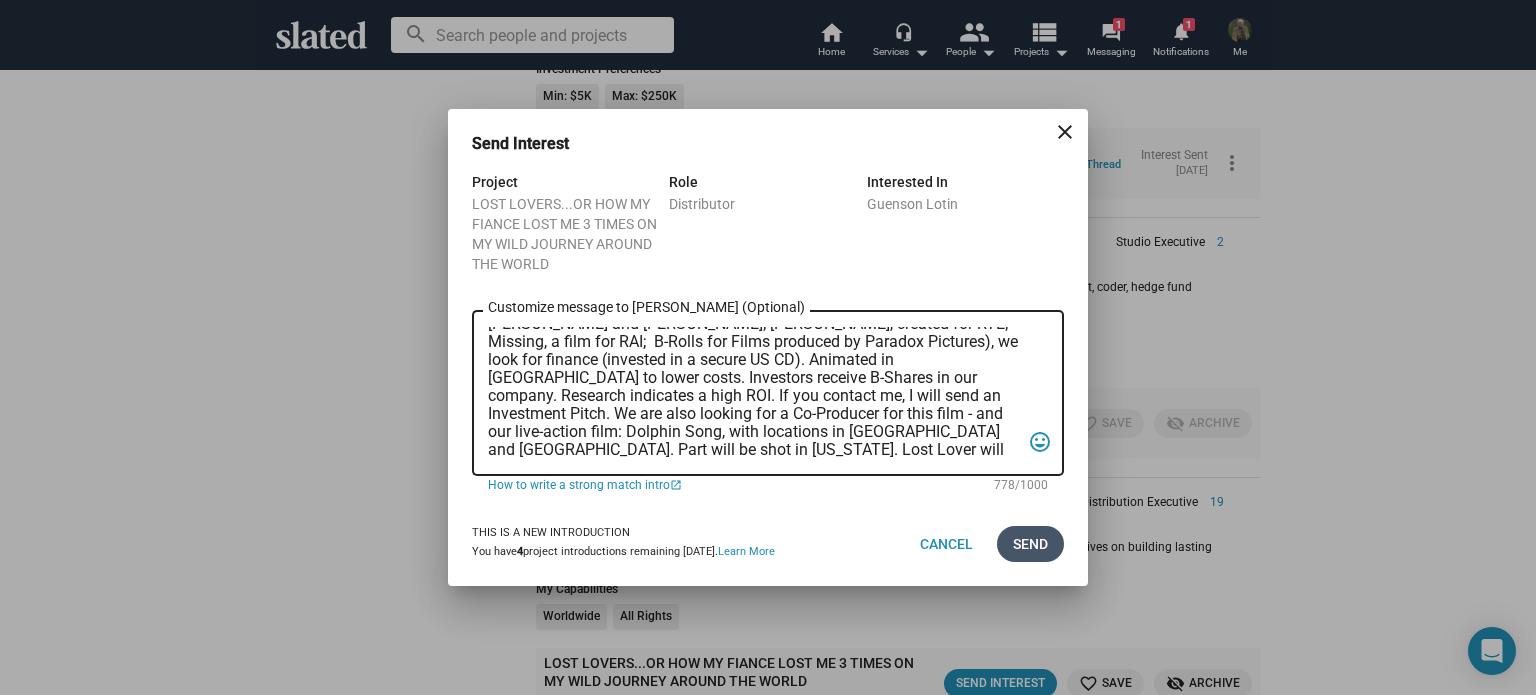 click on "Send" at bounding box center [1030, 544] 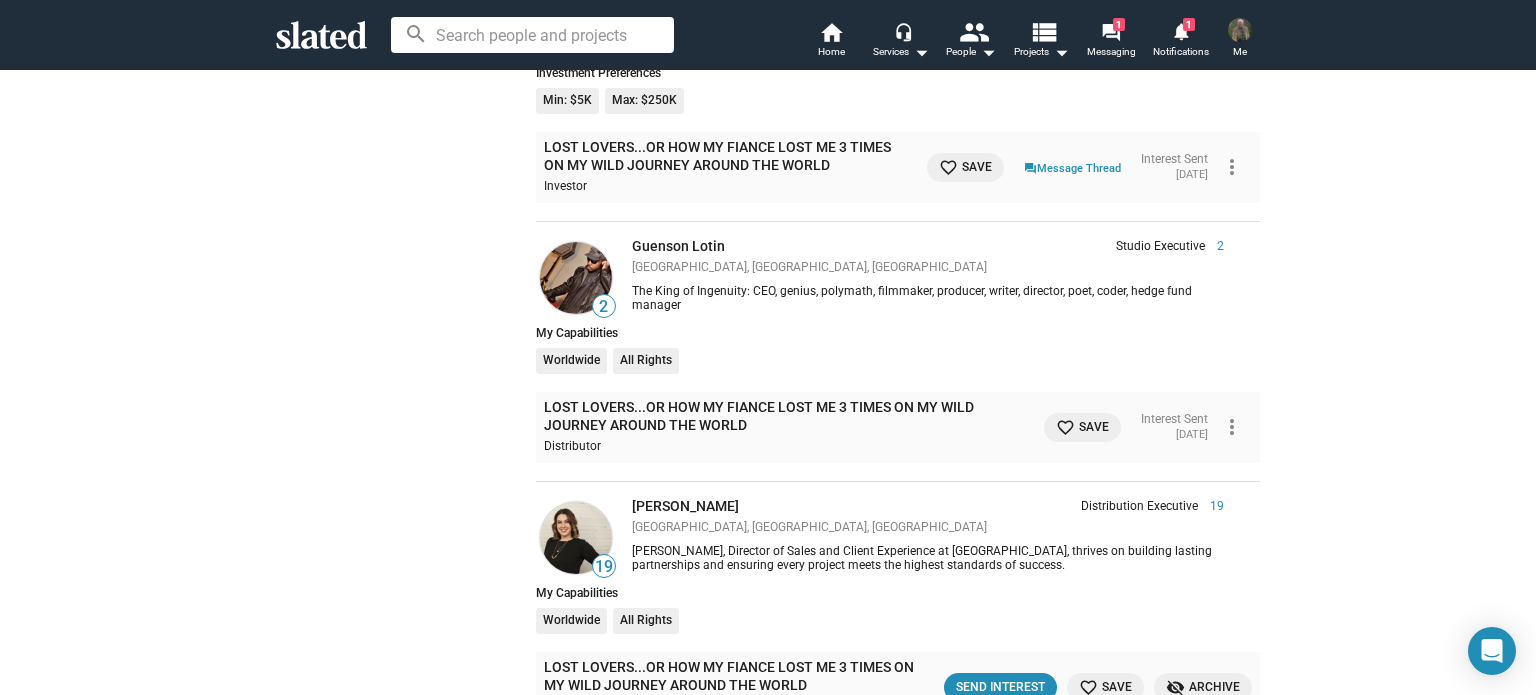 scroll, scrollTop: 5400, scrollLeft: 0, axis: vertical 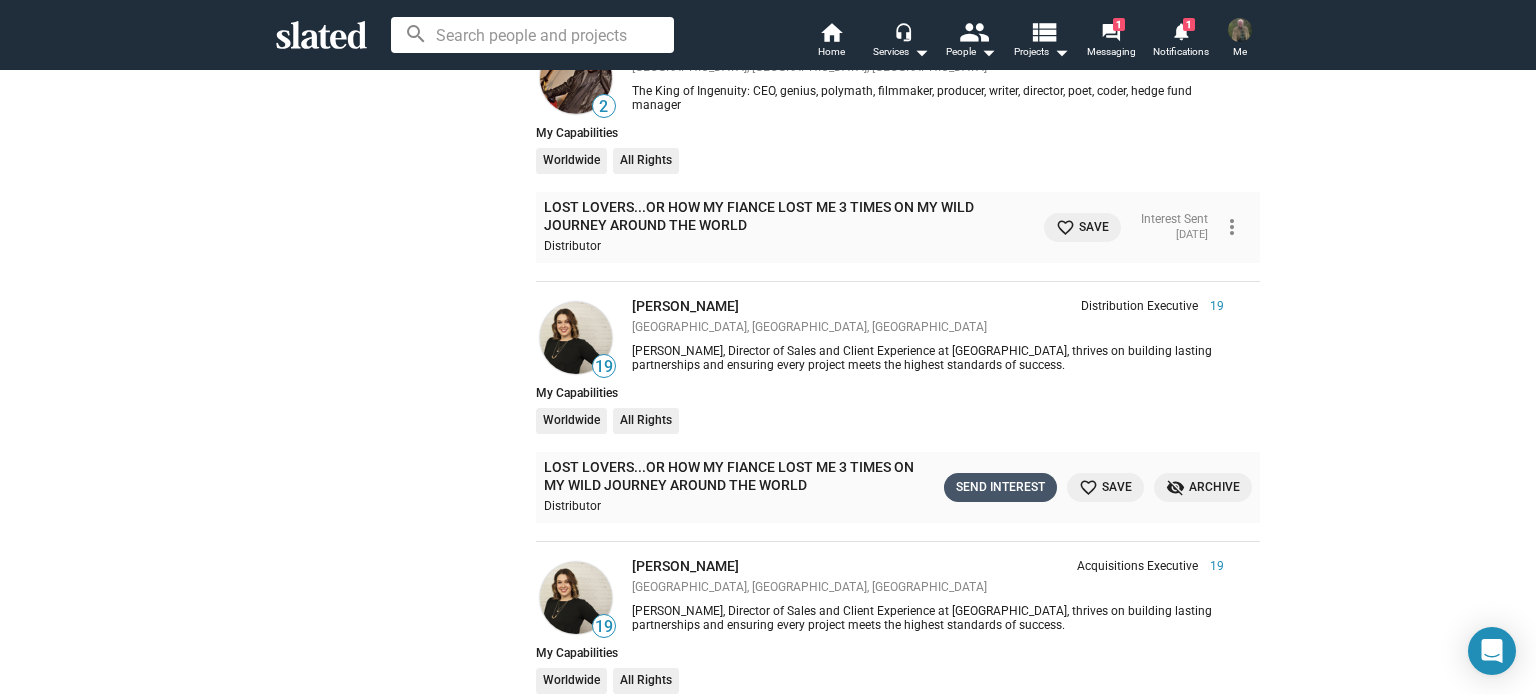 click on "Send Interest" 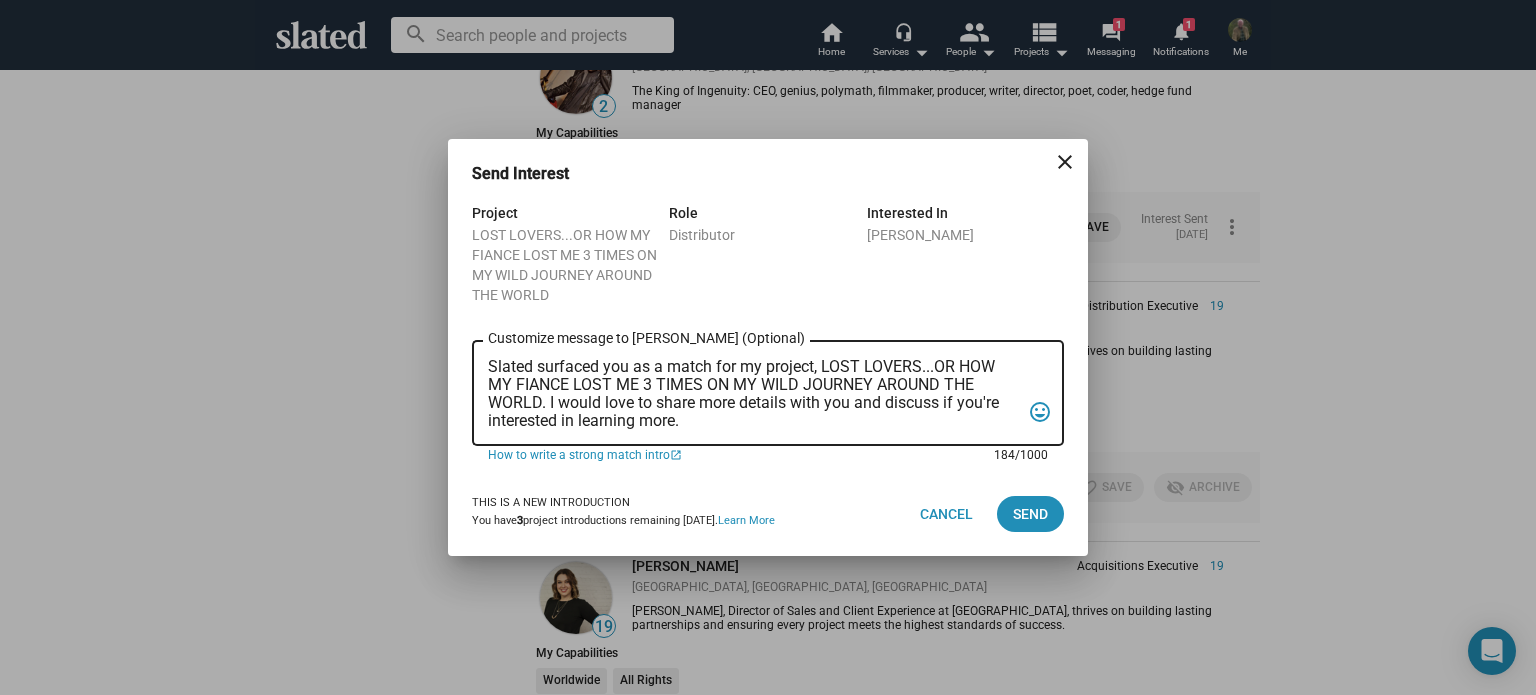 drag, startPoint x: 724, startPoint y: 414, endPoint x: 363, endPoint y: 341, distance: 368.30695 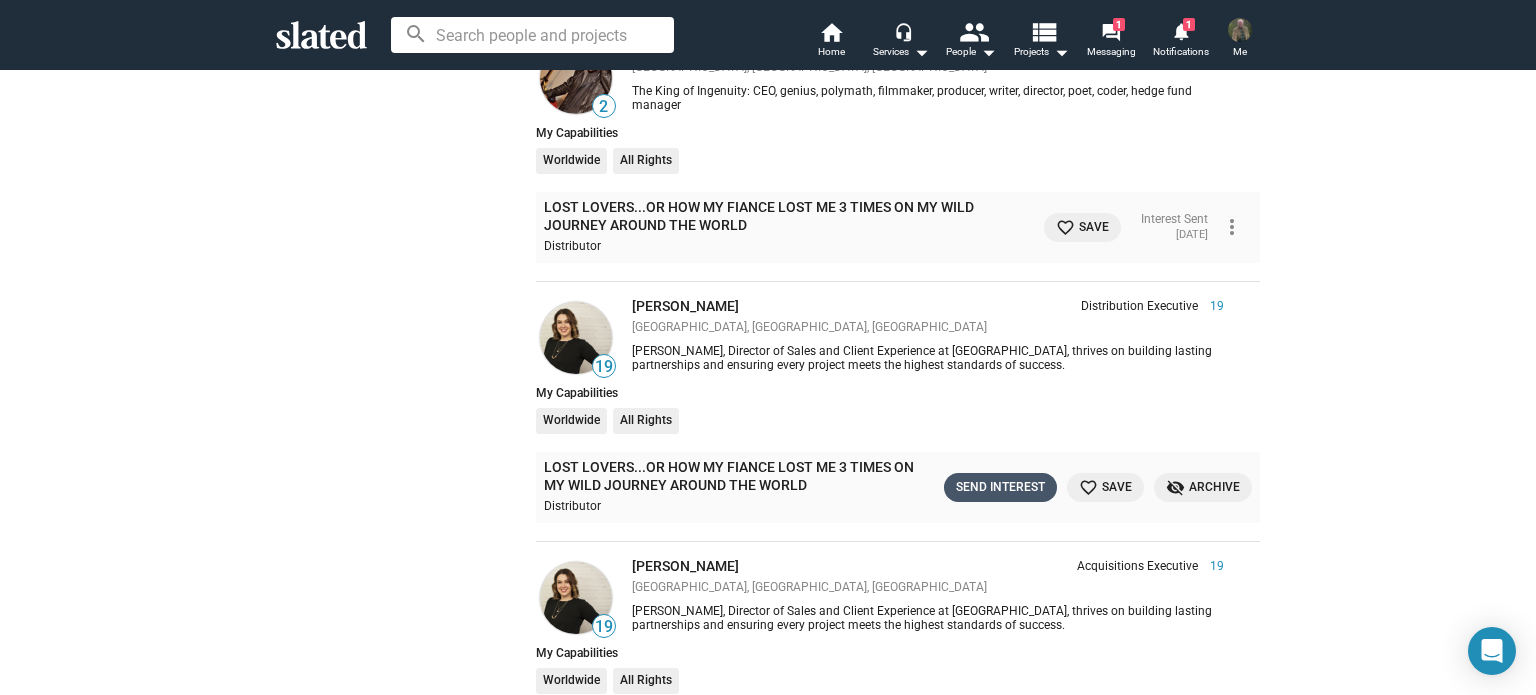 click on "Send Interest" 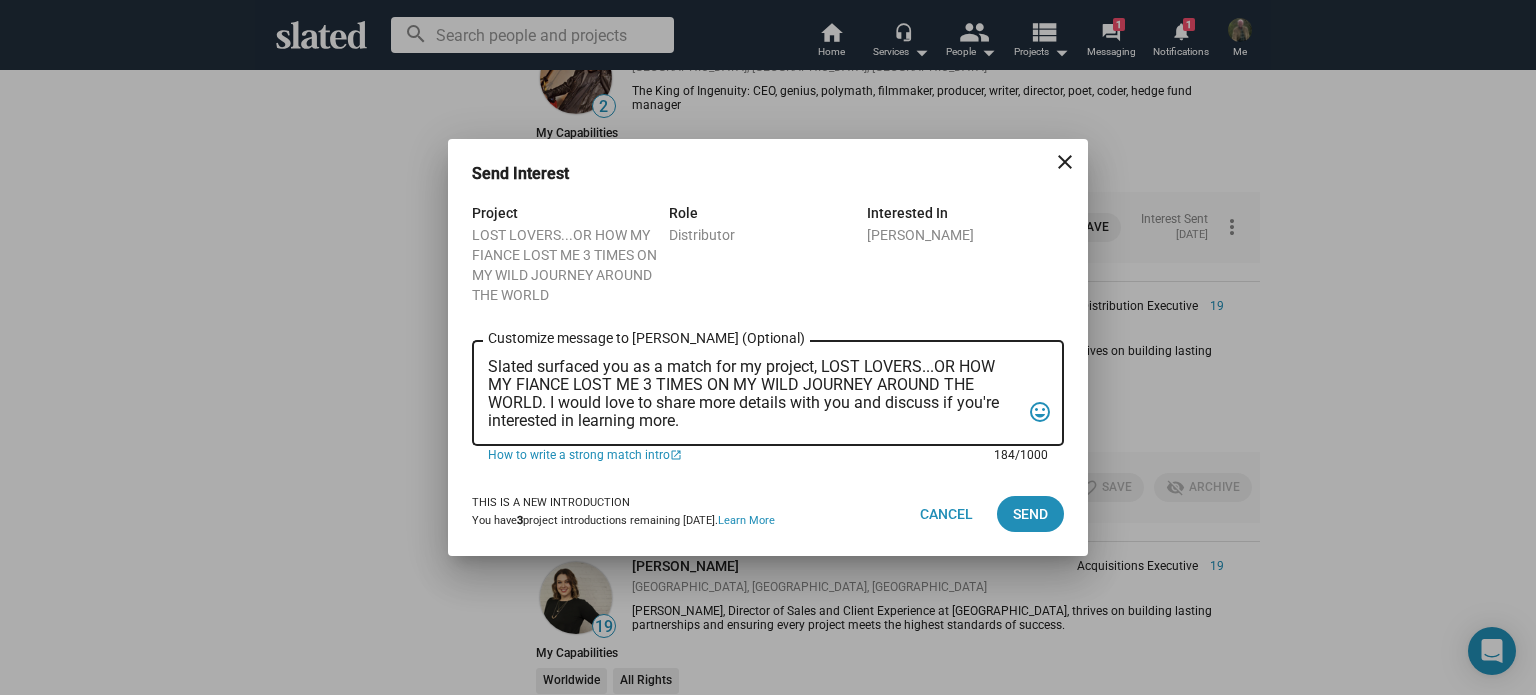 drag, startPoint x: 688, startPoint y: 419, endPoint x: 478, endPoint y: 373, distance: 214.97906 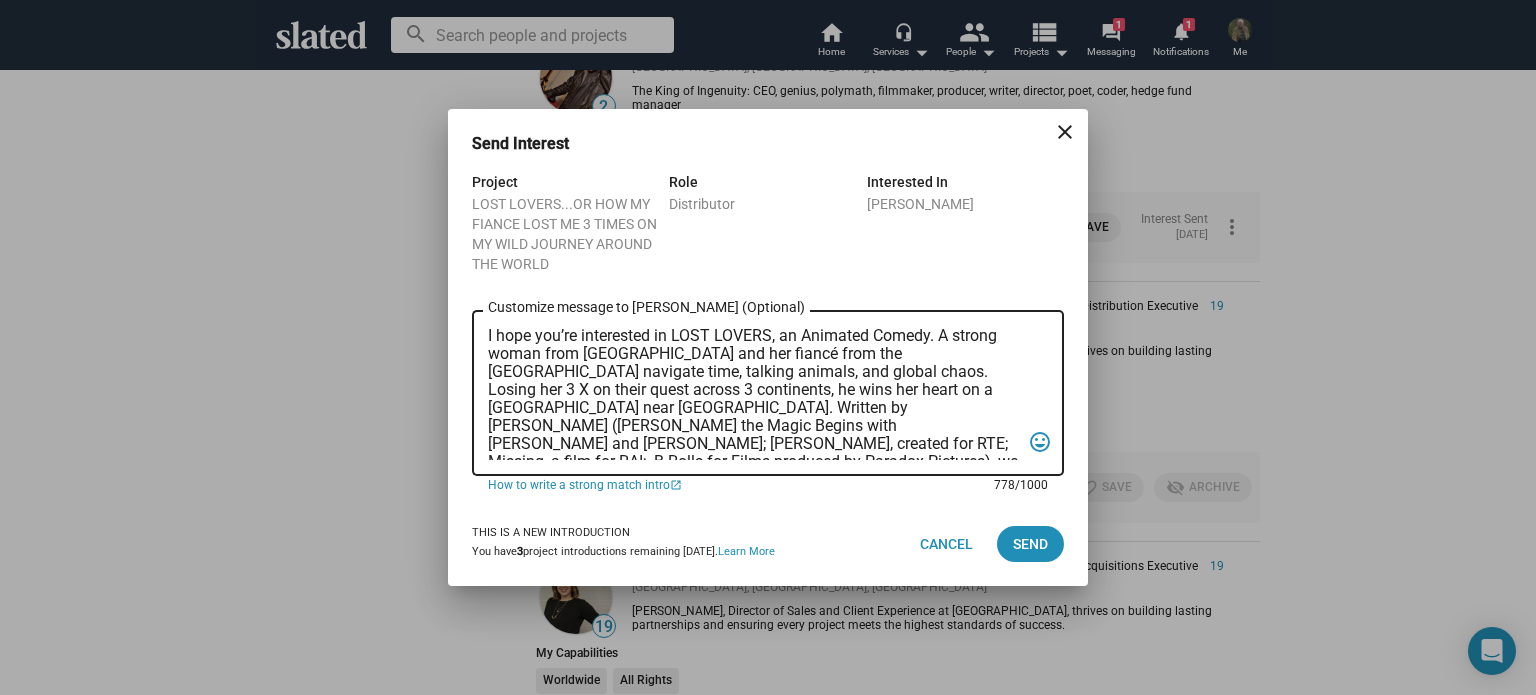 scroll, scrollTop: 120, scrollLeft: 0, axis: vertical 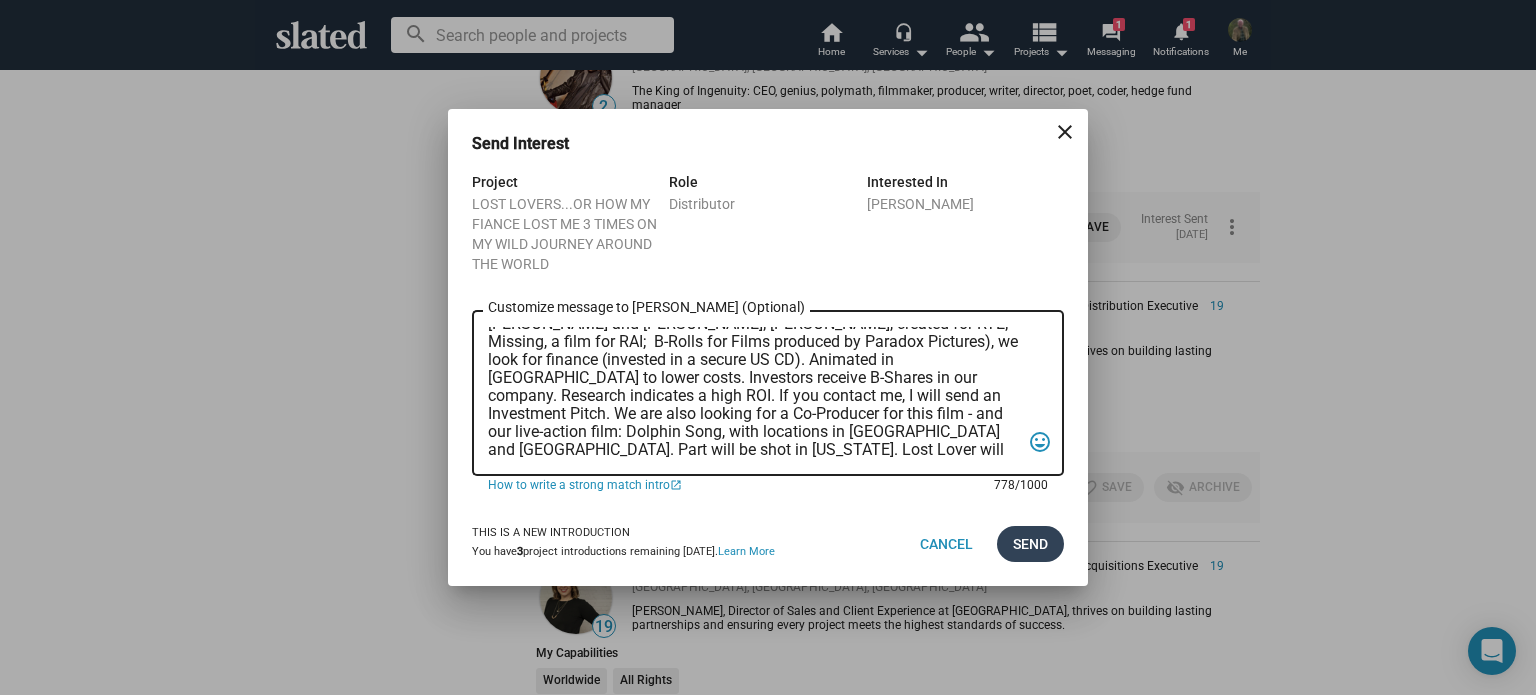 type on "I hope you’re interested in LOST LOVERS, an Animated Comedy. A strong woman from [GEOGRAPHIC_DATA] and her fiancé from the [GEOGRAPHIC_DATA] navigate time, talking animals, and global chaos. Losing her 3 X on their quest across 3 continents, he wins her heart on a [GEOGRAPHIC_DATA] near [GEOGRAPHIC_DATA]. Written by [PERSON_NAME] ([PERSON_NAME] the Magic Begins with [PERSON_NAME] and [PERSON_NAME]; [PERSON_NAME], created for RTE; Missing, a film for RAI;  B-Rolls for Films produced by Paradox Pictures), we look for finance (invested in a secure US CD). Animated in [GEOGRAPHIC_DATA] to lower costs. Investors receive B-Shares in our company. Research indicates a high ROI. If you contact me, I will send an Investment Pitch. We are also looking for a Co-Producer for this film - and our live-action film: Dolphin Song, with locations in [GEOGRAPHIC_DATA] and [GEOGRAPHIC_DATA]. Part will be shot in [US_STATE]. Lost Lover will receive US tax incentives; Dolphin Song Irish, US and European tax incentives and grants. [PERSON_NAME]" 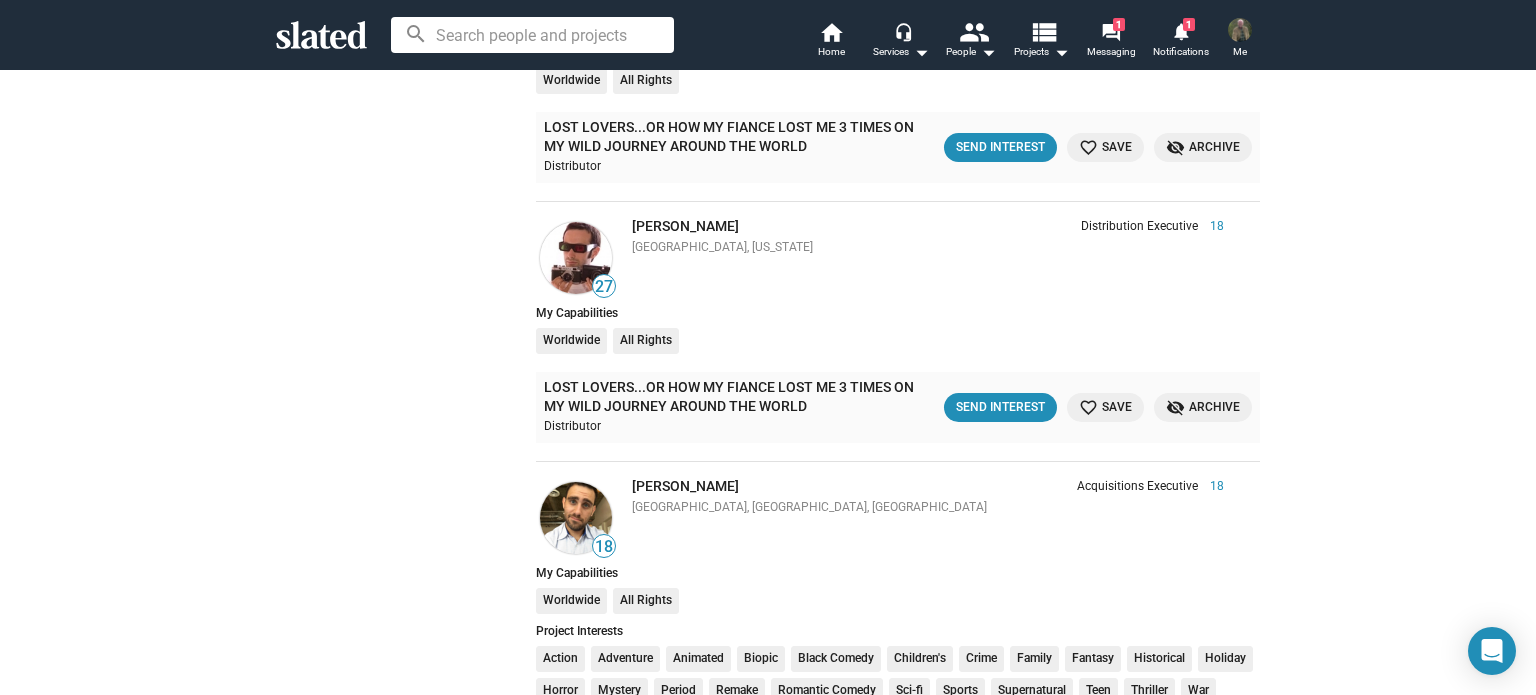 scroll, scrollTop: 5800, scrollLeft: 0, axis: vertical 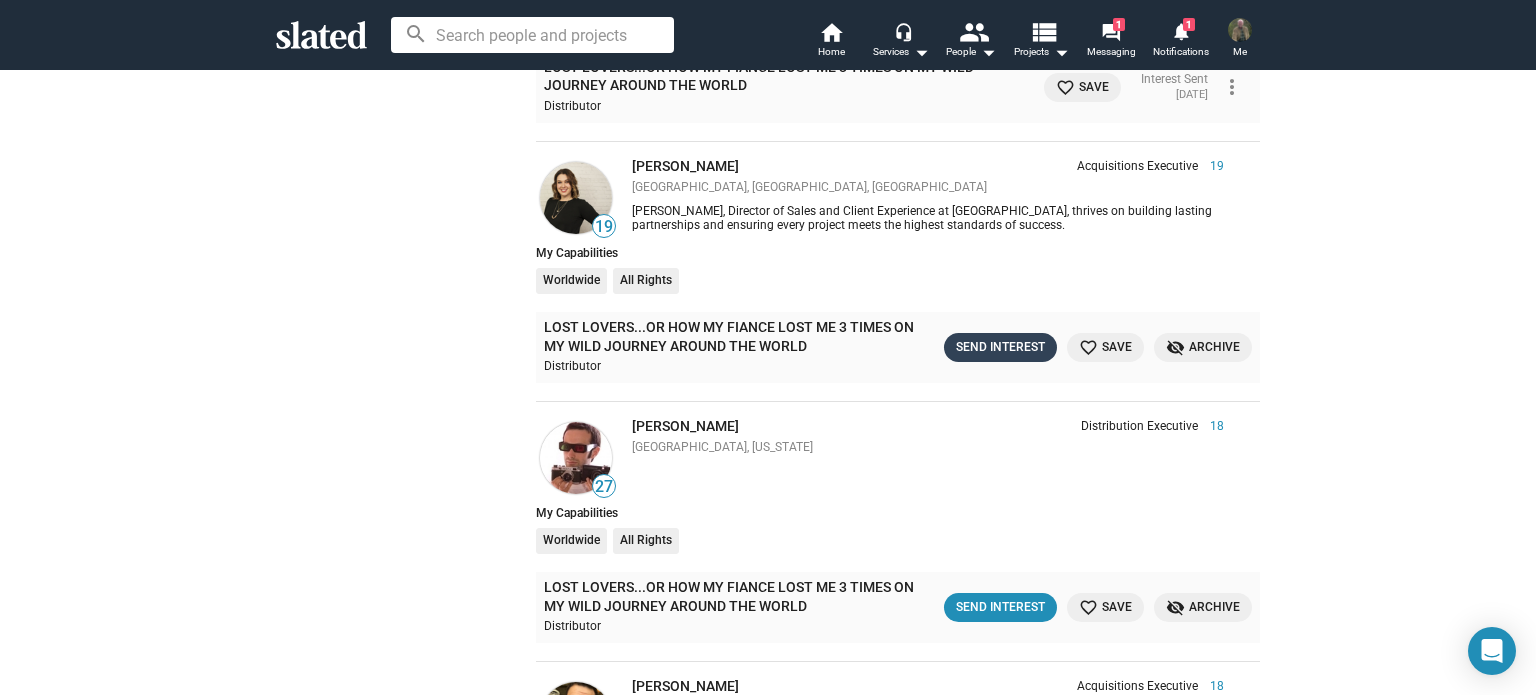 click on "Send Interest" 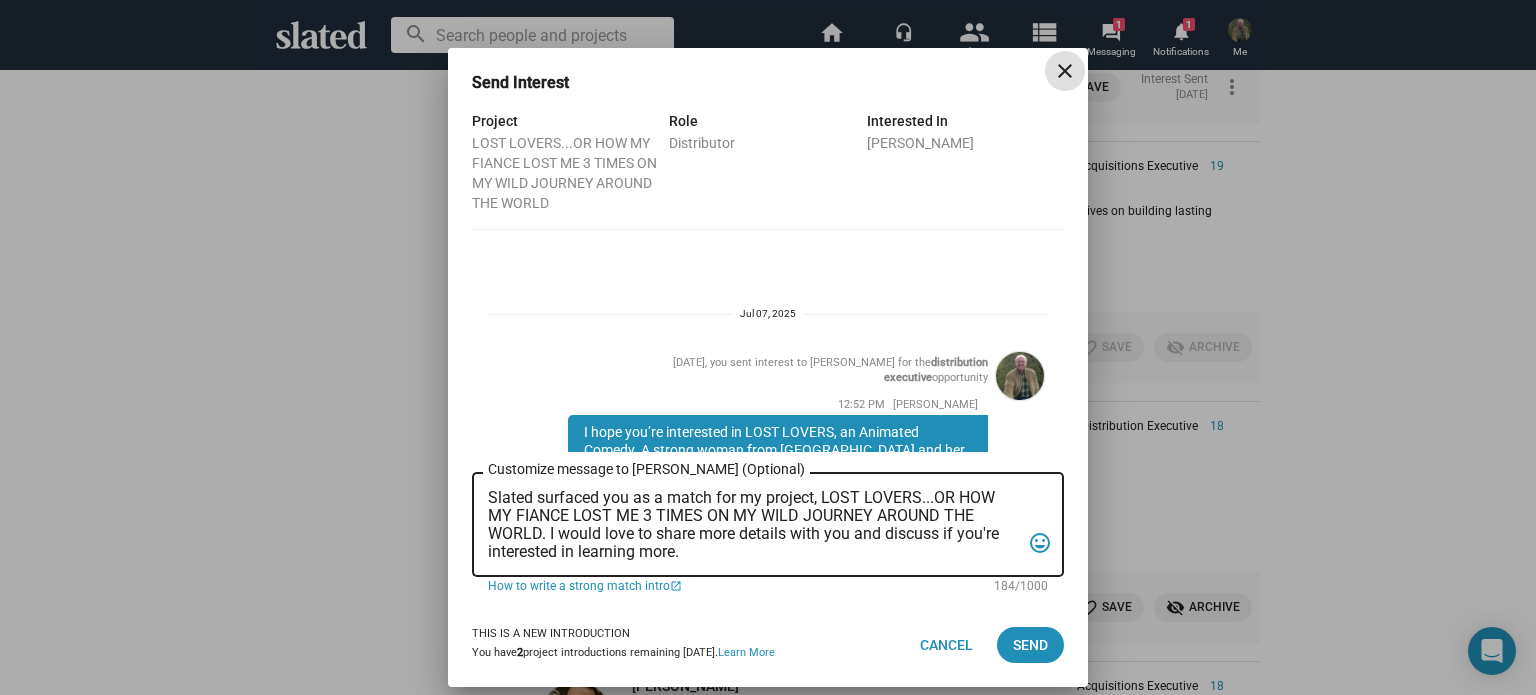 scroll, scrollTop: 336, scrollLeft: 0, axis: vertical 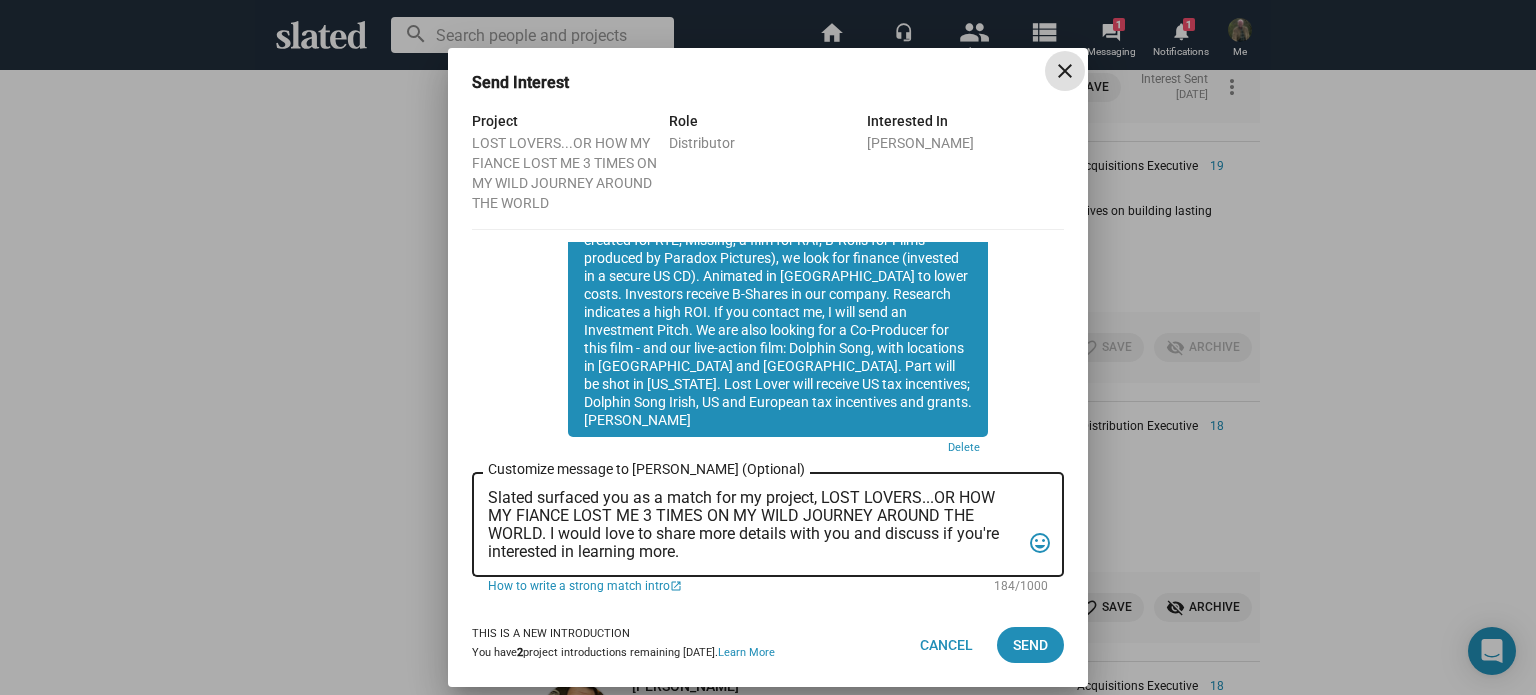 click on "Send Interest close Project LOST LOVERS...OR HOW MY FIANCE LOST ME 3 TIMES ON MY WILD JOURNEY AROUND THE WORLD Role Distributor Interested In Roxanne D. Warren Jul 07, you sent interest to Roxanne D. Warren for the  distribution executive  opportunity
12:52 PM Thomas Richards Delete Slated surfaced you as a match for my project, LOST LOVERS...OR HOW MY FIANCE LOST ME 3 TIMES ON MY WILD JOURNEY AROUND THE WORLD. I would love to share more details with you and discuss if you're interested in learning more. Customize message to Roxanne D. (Optional) Customize message (Optional) tag_faces 184/1000 How to write a strong match intro  open_in_new This is a new introduction  You have  2  project introductions remaining today.  Learn More Cancel Send" at bounding box center [768, 347] 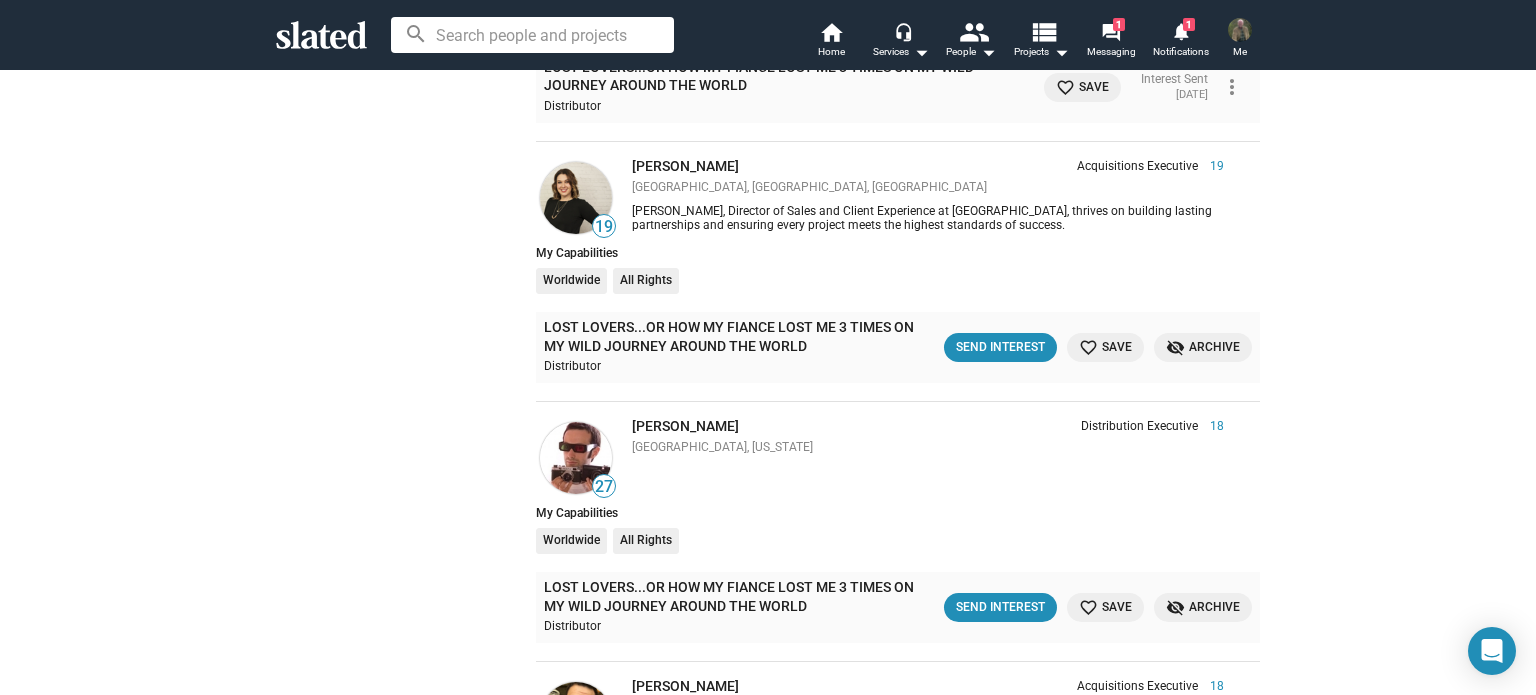 scroll, scrollTop: 6000, scrollLeft: 0, axis: vertical 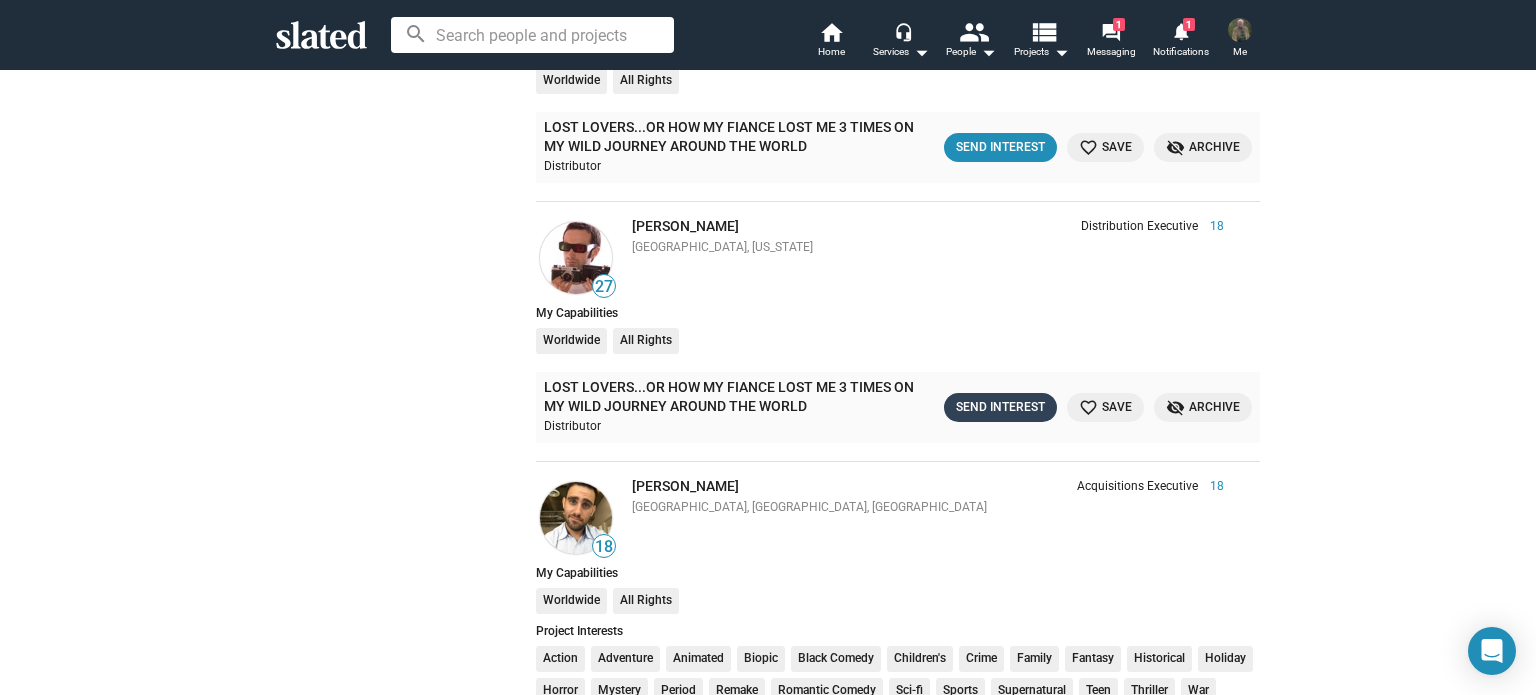 click on "Send Interest" 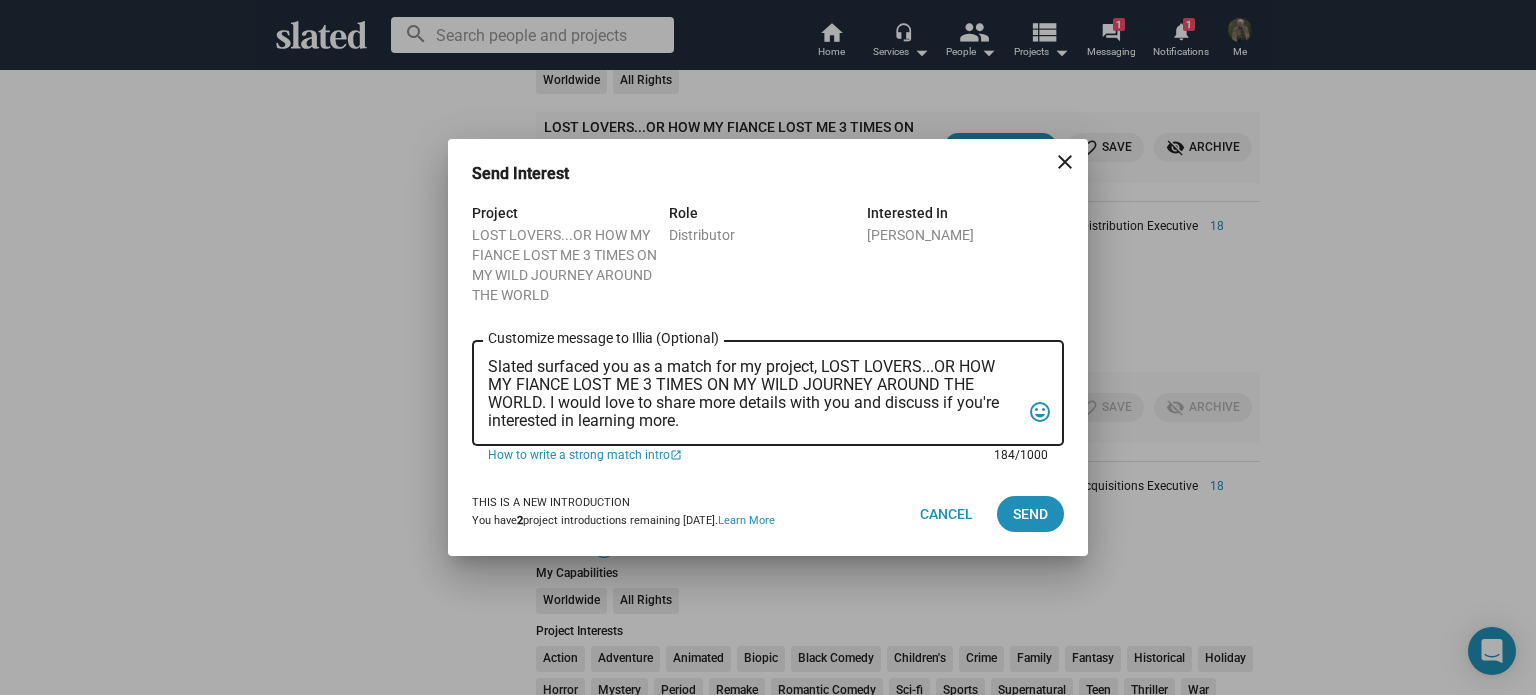 drag, startPoint x: 746, startPoint y: 419, endPoint x: 481, endPoint y: 369, distance: 269.67572 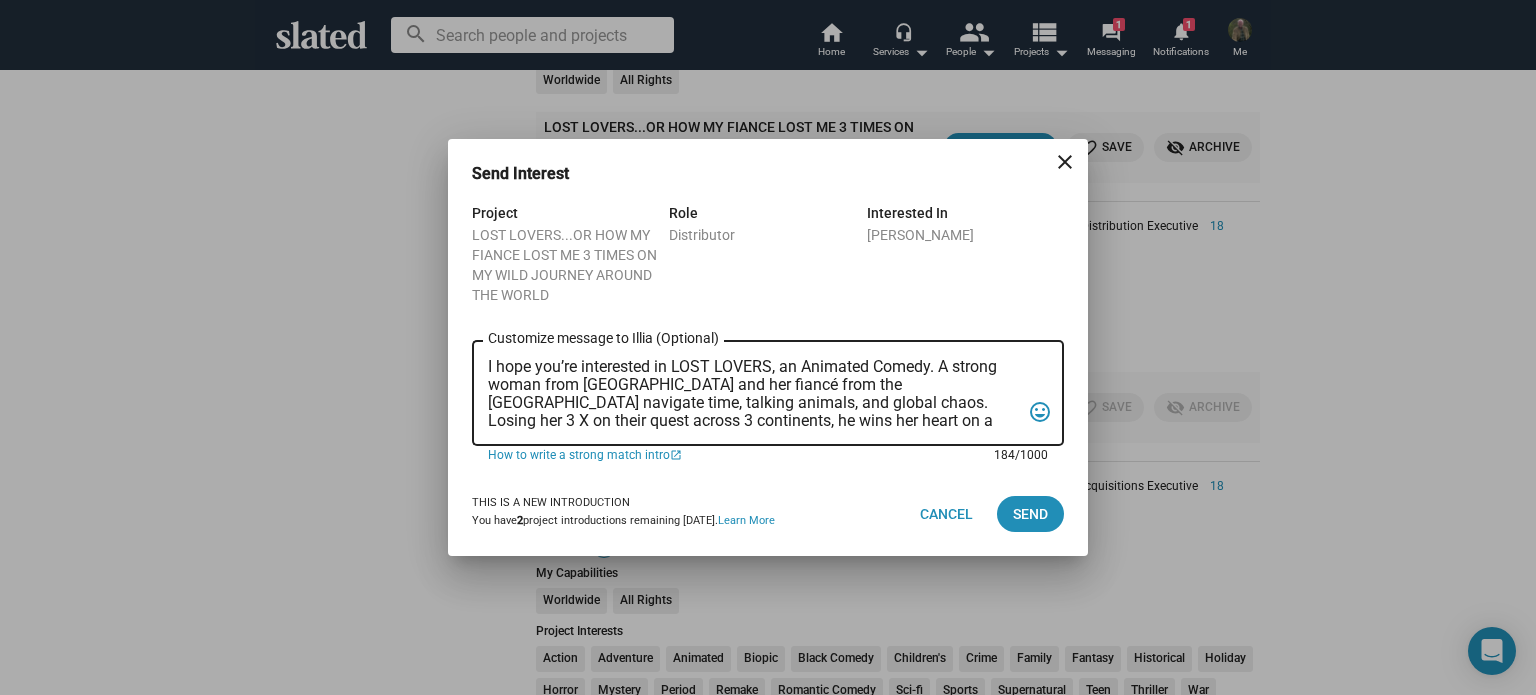 scroll, scrollTop: 120, scrollLeft: 0, axis: vertical 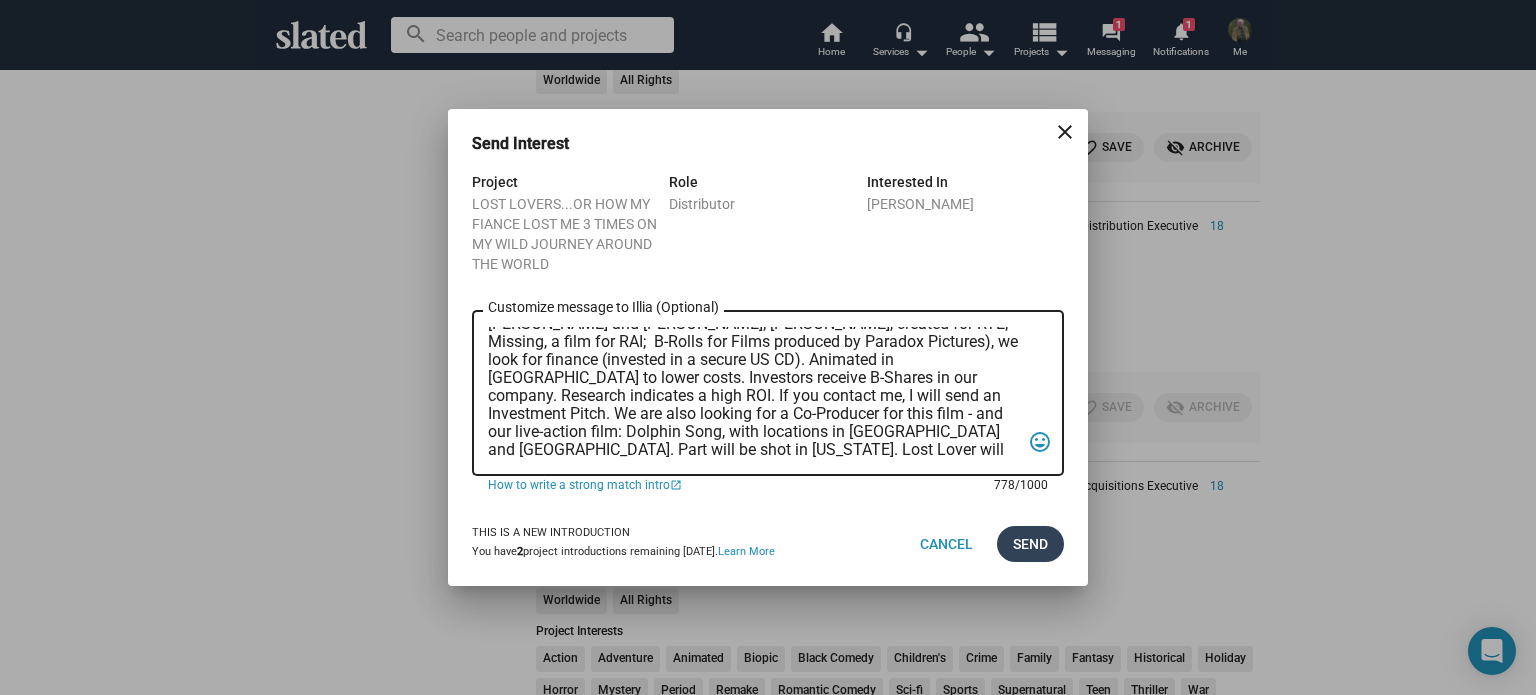 type on "I hope you’re interested in LOST LOVERS, an Animated Comedy. A strong woman from [GEOGRAPHIC_DATA] and her fiancé from the [GEOGRAPHIC_DATA] navigate time, talking animals, and global chaos. Losing her 3 X on their quest across 3 continents, he wins her heart on a [GEOGRAPHIC_DATA] near [GEOGRAPHIC_DATA]. Written by [PERSON_NAME] ([PERSON_NAME] the Magic Begins with [PERSON_NAME] and [PERSON_NAME]; [PERSON_NAME], created for RTE; Missing, a film for RAI;  B-Rolls for Films produced by Paradox Pictures), we look for finance (invested in a secure US CD). Animated in [GEOGRAPHIC_DATA] to lower costs. Investors receive B-Shares in our company. Research indicates a high ROI. If you contact me, I will send an Investment Pitch. We are also looking for a Co-Producer for this film - and our live-action film: Dolphin Song, with locations in [GEOGRAPHIC_DATA] and [GEOGRAPHIC_DATA]. Part will be shot in [US_STATE]. Lost Lover will receive US tax incentives; Dolphin Song Irish, US and European tax incentives and grants. [PERSON_NAME]" 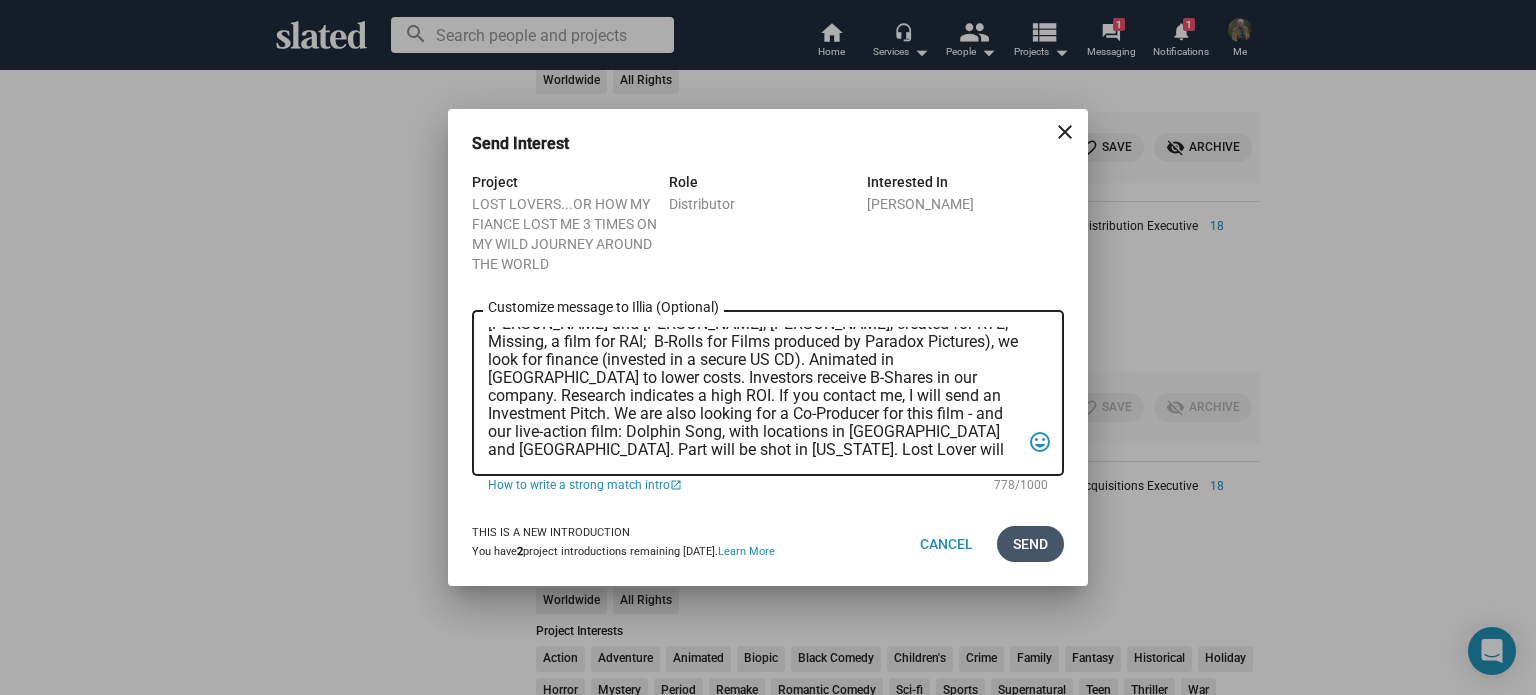 click on "Send" at bounding box center [1030, 544] 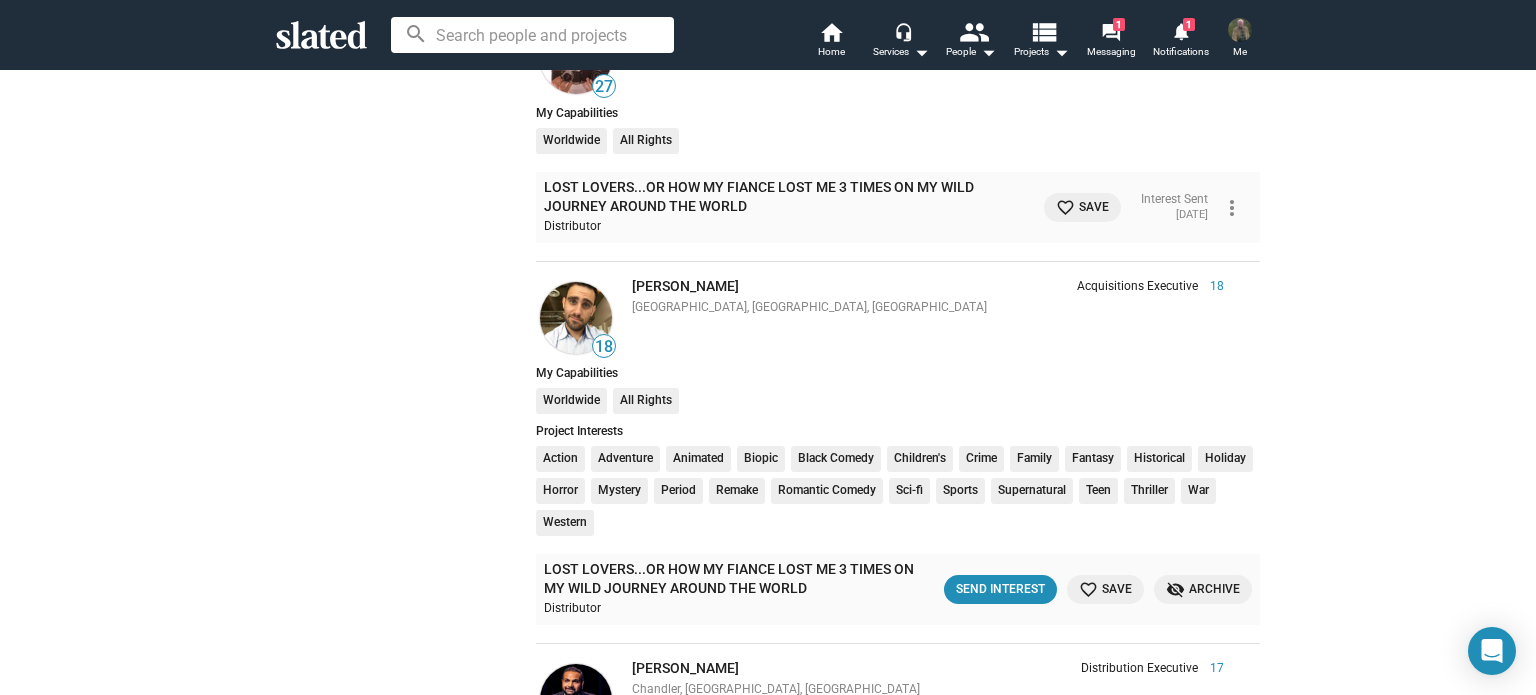 scroll, scrollTop: 6400, scrollLeft: 0, axis: vertical 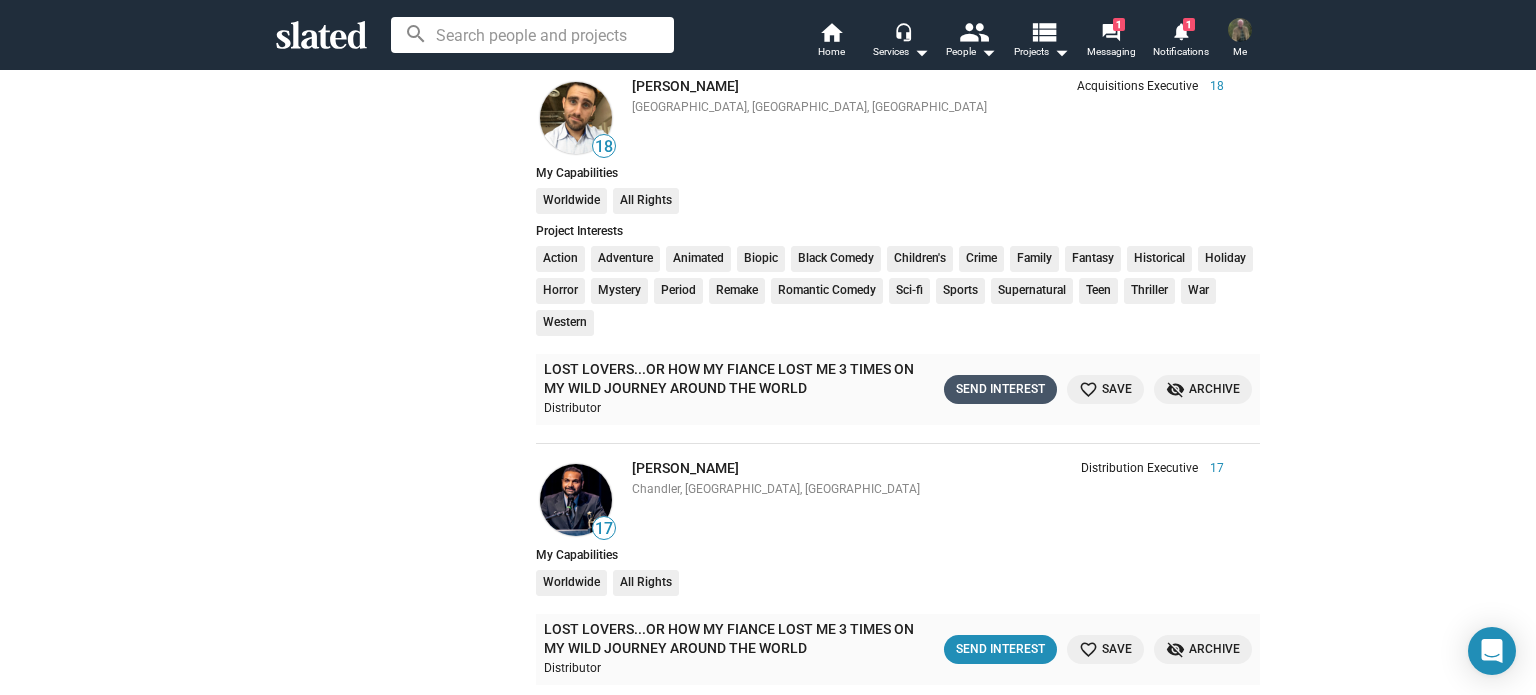 click on "Send Interest" 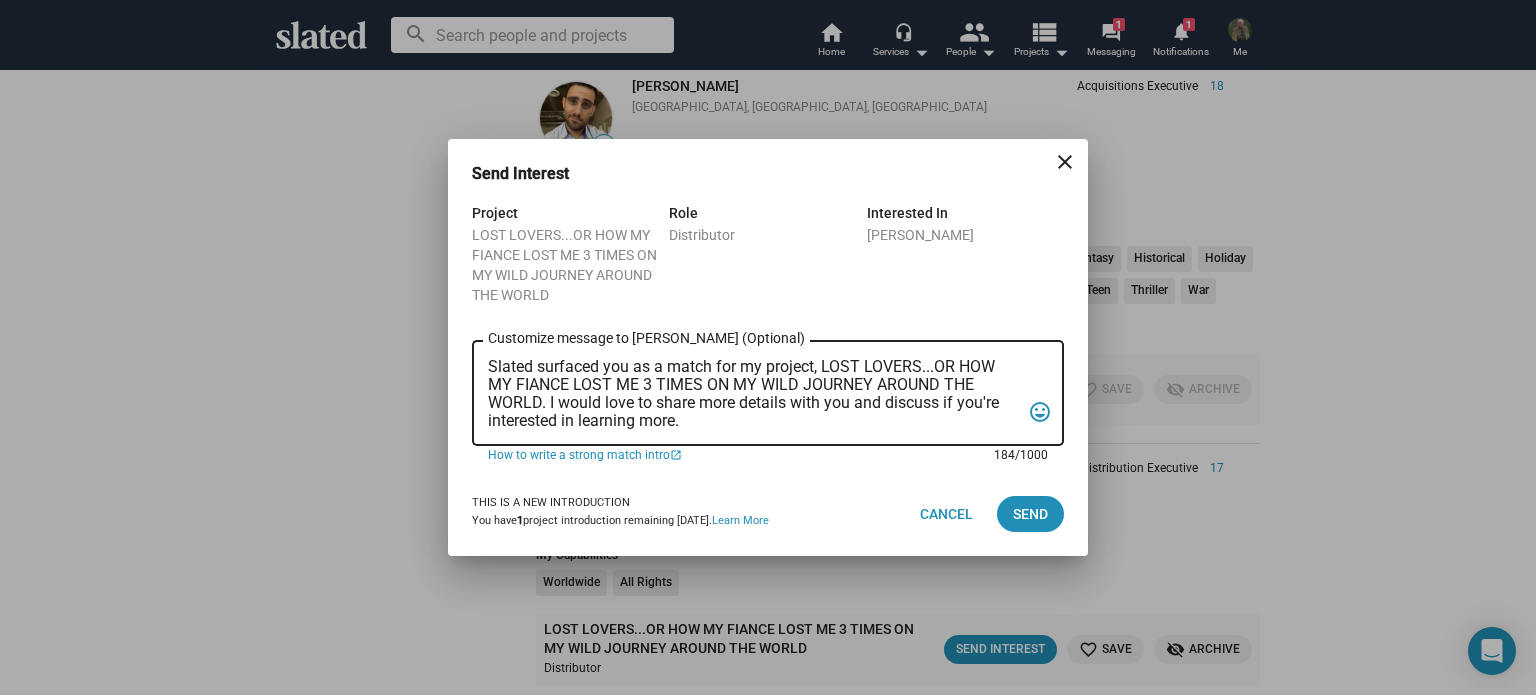 drag, startPoint x: 696, startPoint y: 415, endPoint x: 476, endPoint y: 367, distance: 225.17549 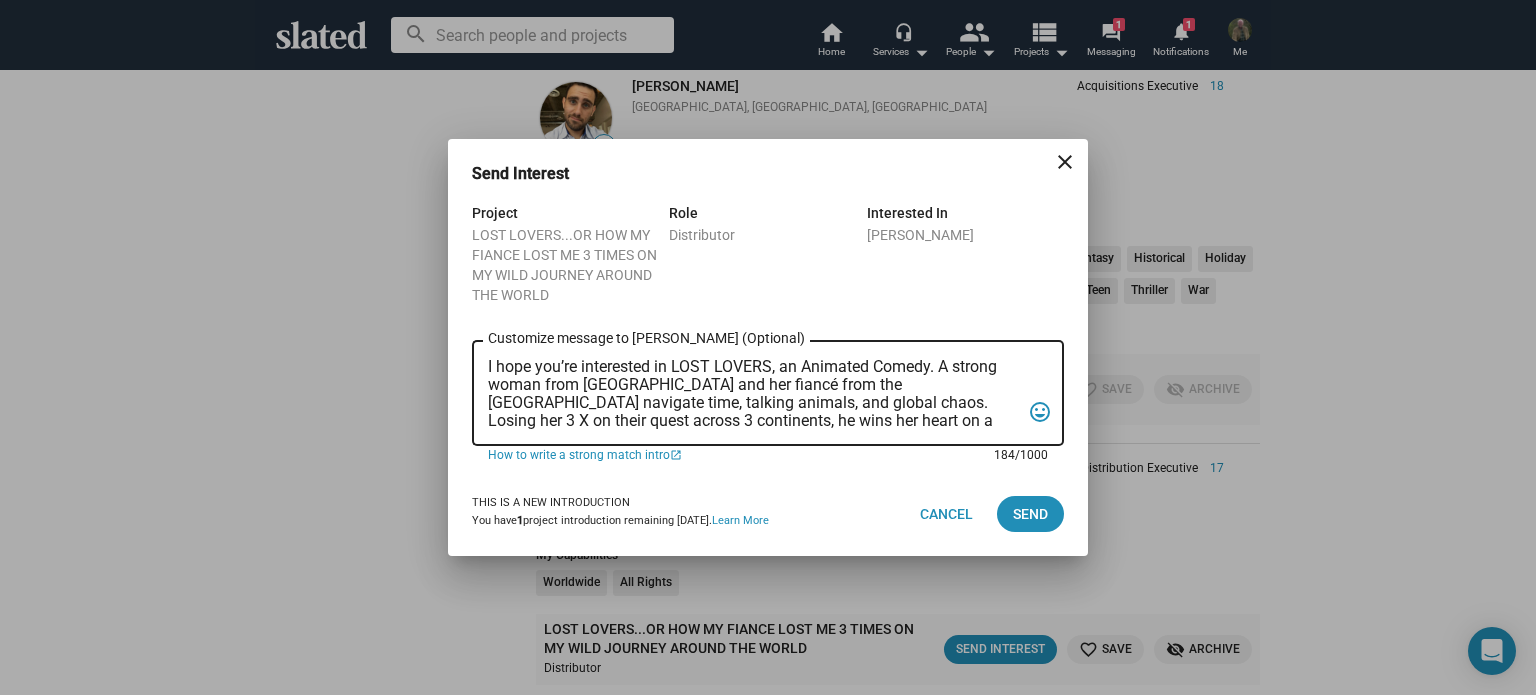 scroll, scrollTop: 120, scrollLeft: 0, axis: vertical 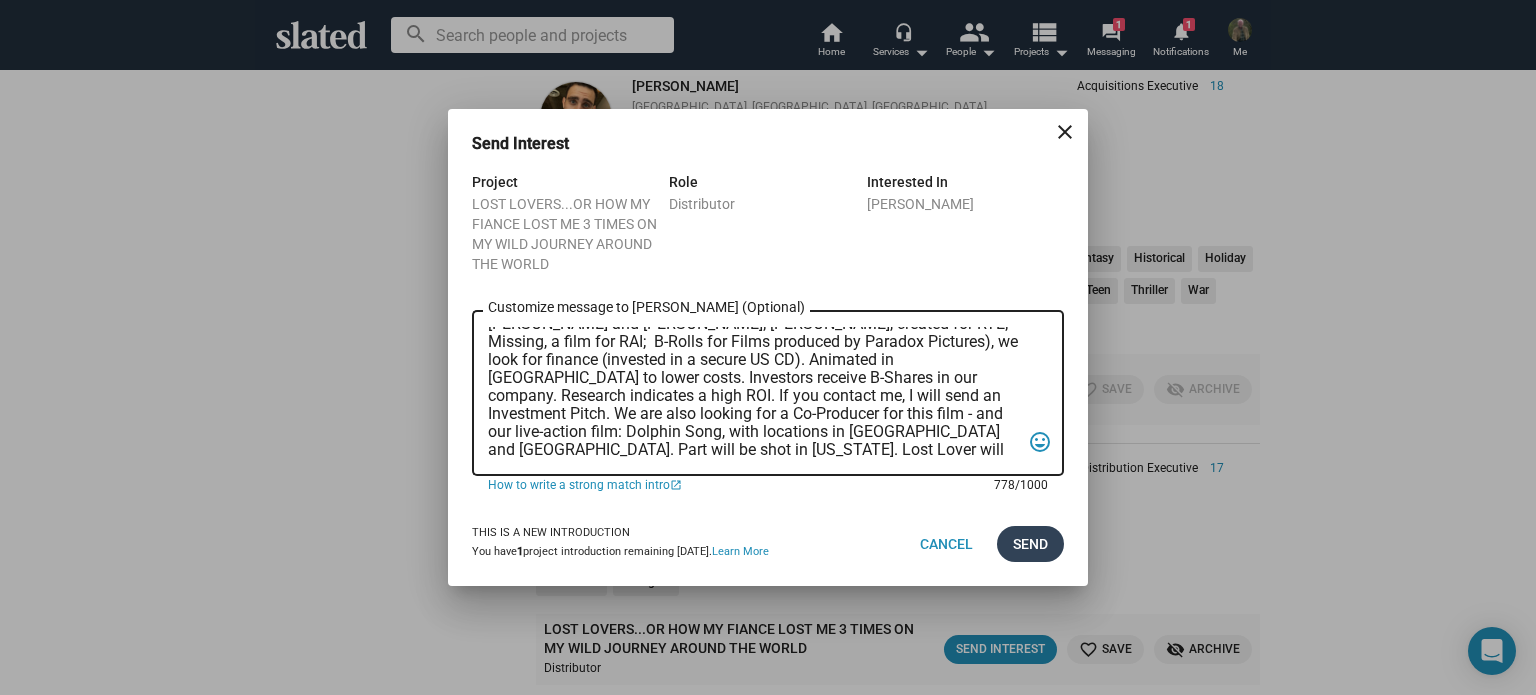 type on "I hope you’re interested in LOST LOVERS, an Animated Comedy. A strong woman from [GEOGRAPHIC_DATA] and her fiancé from the [GEOGRAPHIC_DATA] navigate time, talking animals, and global chaos. Losing her 3 X on their quest across 3 continents, he wins her heart on a [GEOGRAPHIC_DATA] near [GEOGRAPHIC_DATA]. Written by [PERSON_NAME] ([PERSON_NAME] the Magic Begins with [PERSON_NAME] and [PERSON_NAME]; [PERSON_NAME], created for RTE; Missing, a film for RAI;  B-Rolls for Films produced by Paradox Pictures), we look for finance (invested in a secure US CD). Animated in [GEOGRAPHIC_DATA] to lower costs. Investors receive B-Shares in our company. Research indicates a high ROI. If you contact me, I will send an Investment Pitch. We are also looking for a Co-Producer for this film - and our live-action film: Dolphin Song, with locations in [GEOGRAPHIC_DATA] and [GEOGRAPHIC_DATA]. Part will be shot in [US_STATE]. Lost Lover will receive US tax incentives; Dolphin Song Irish, US and European tax incentives and grants. [PERSON_NAME]" 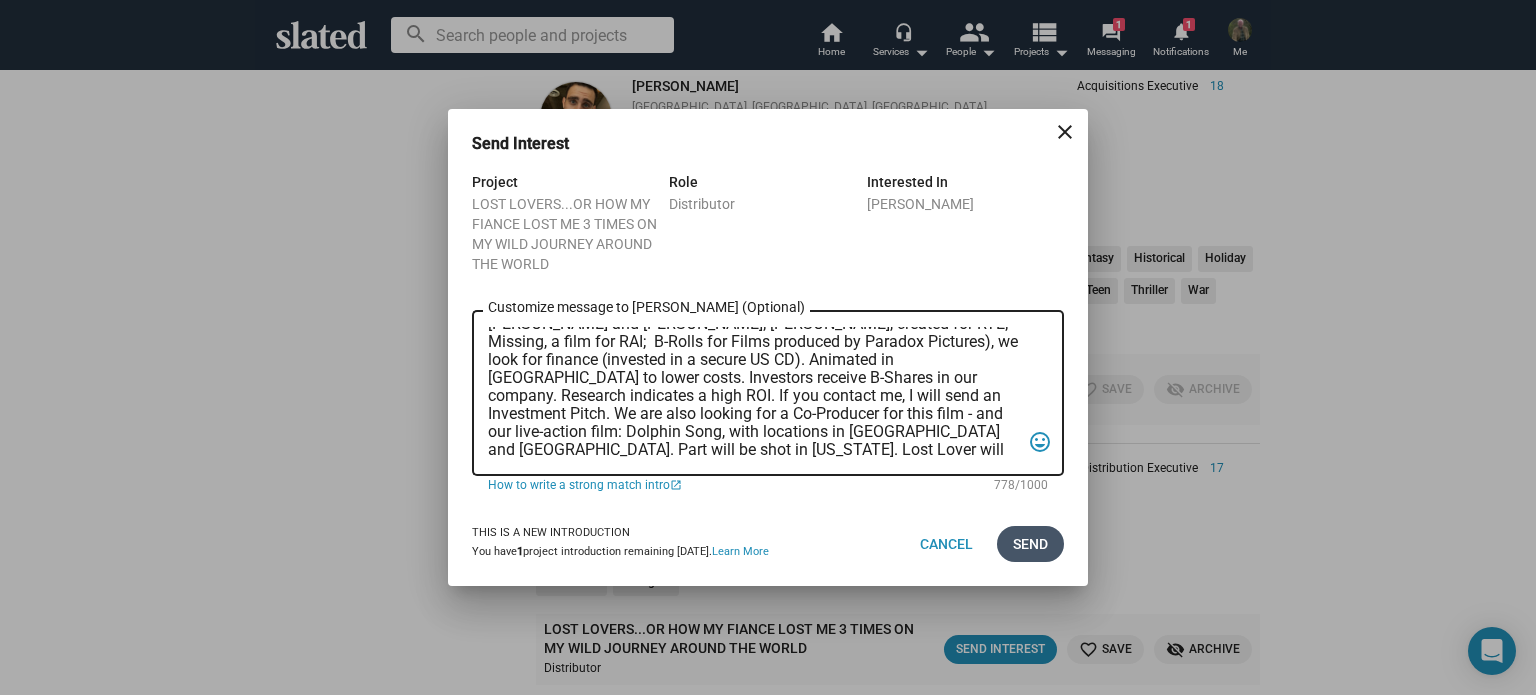 click on "Send" at bounding box center (1030, 544) 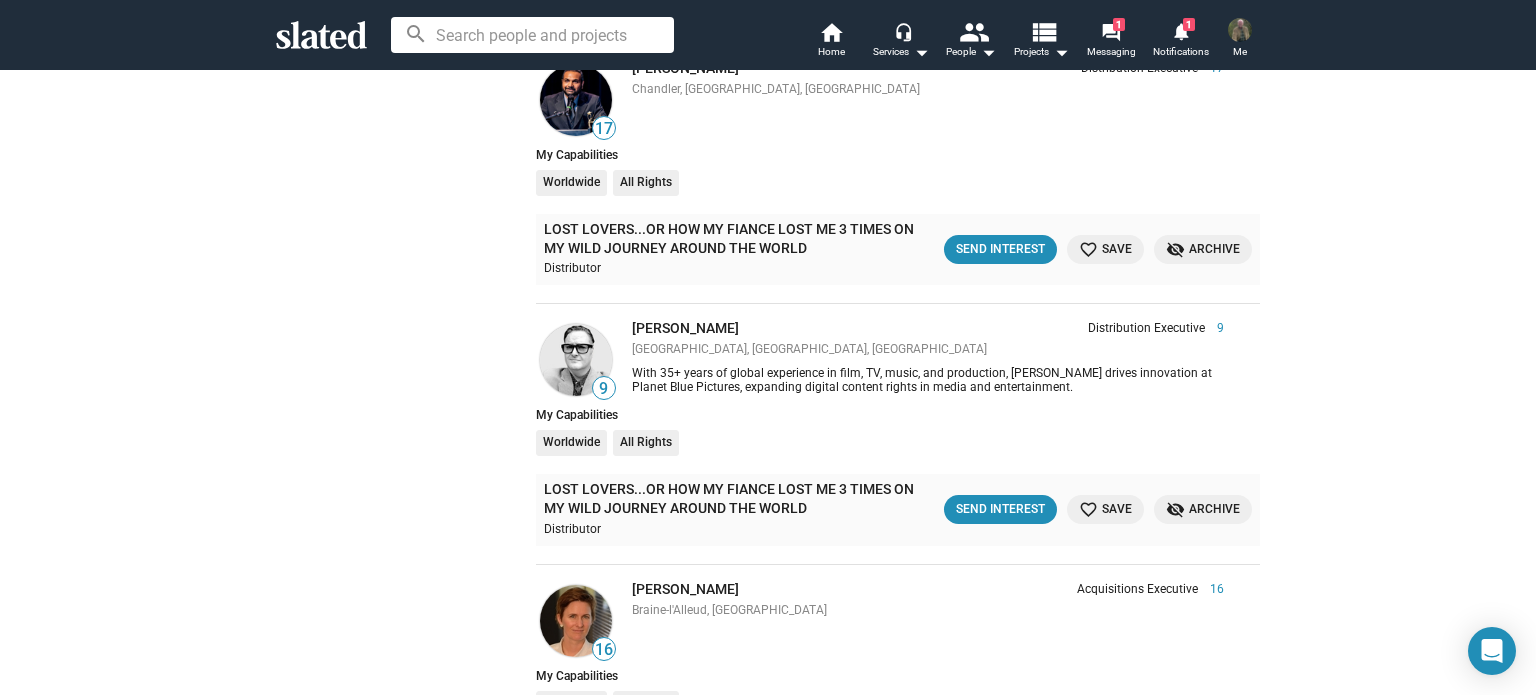 scroll, scrollTop: 6600, scrollLeft: 0, axis: vertical 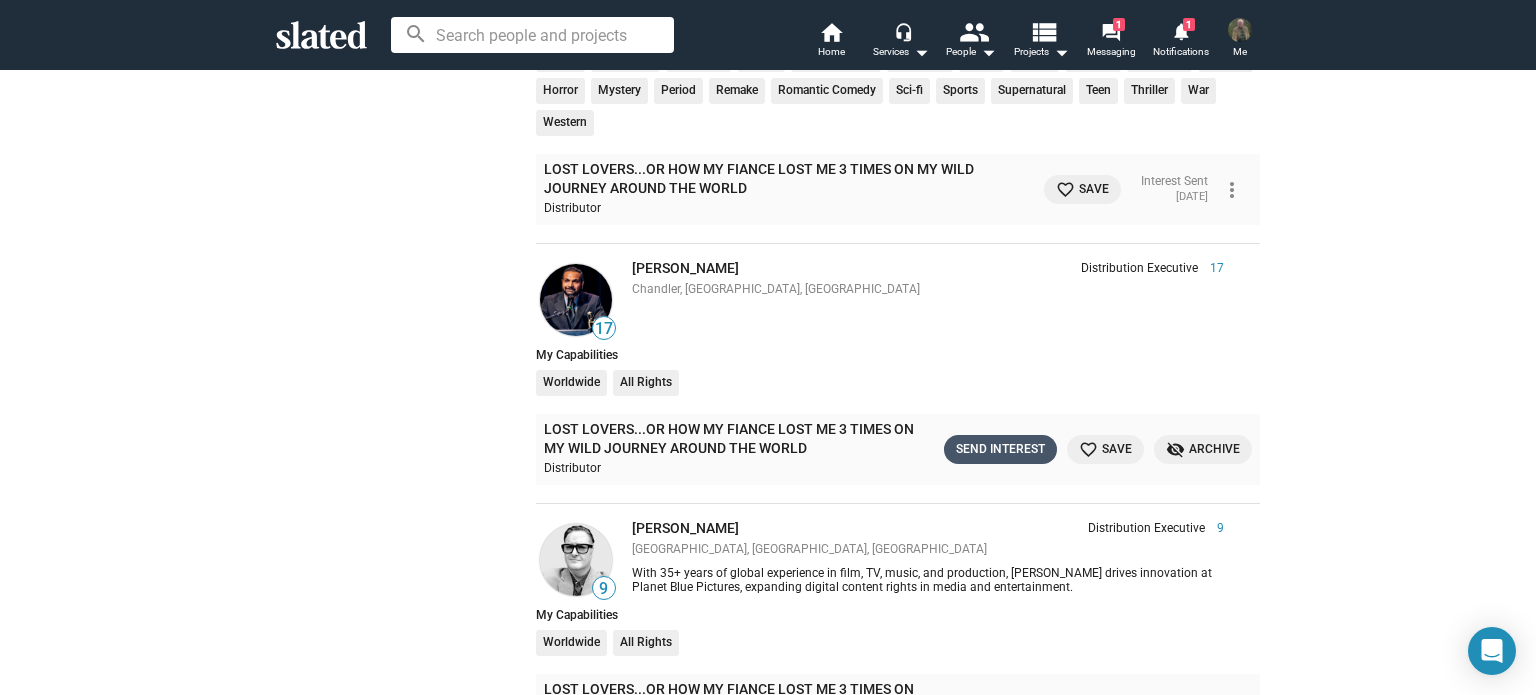 click on "Send Interest" 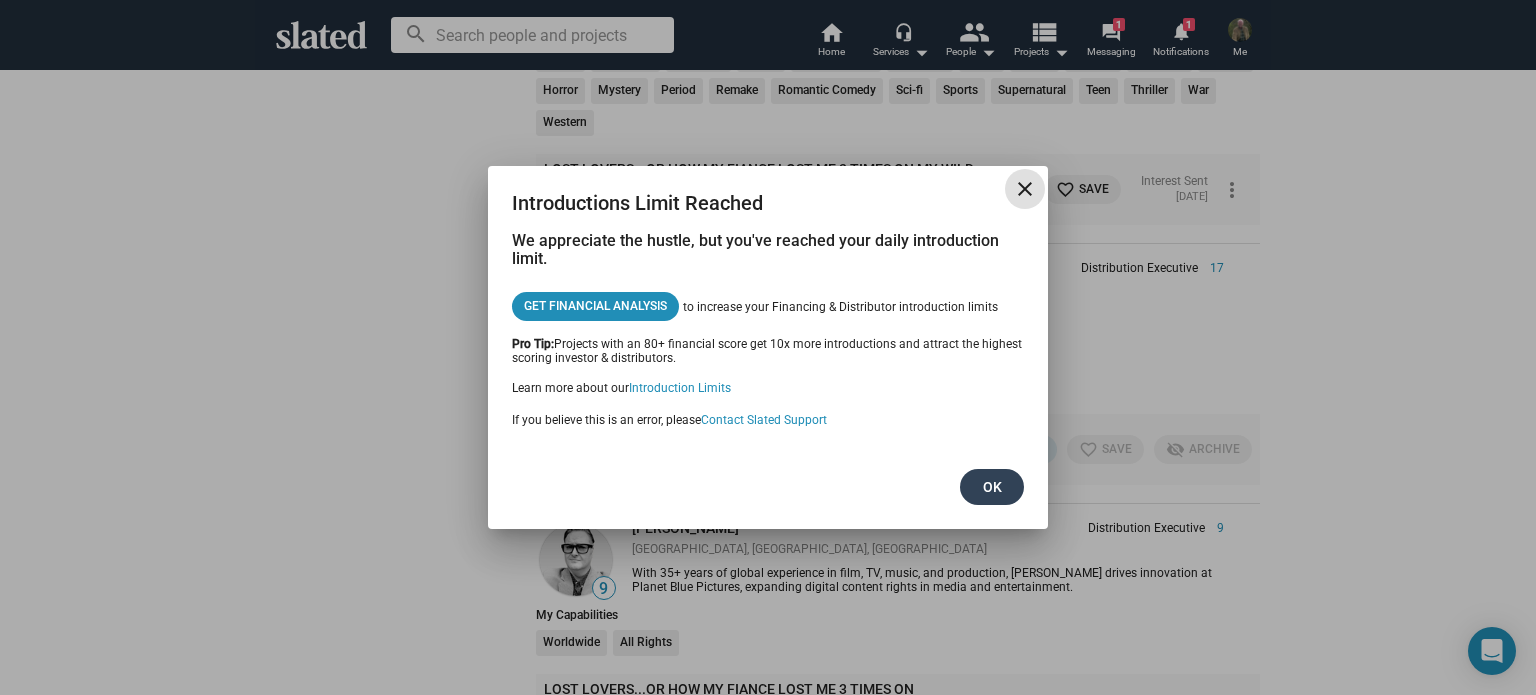click on "Ok" at bounding box center (992, 487) 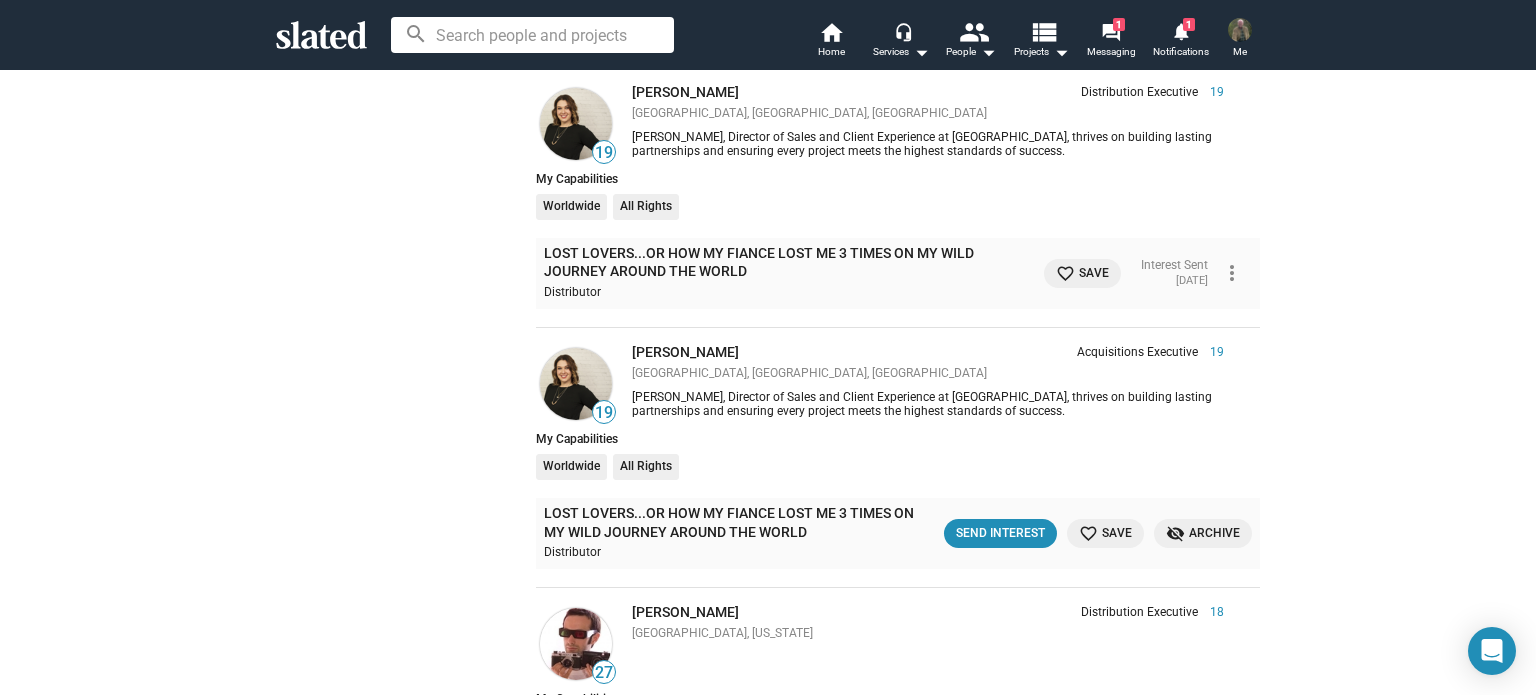 scroll, scrollTop: 5600, scrollLeft: 0, axis: vertical 